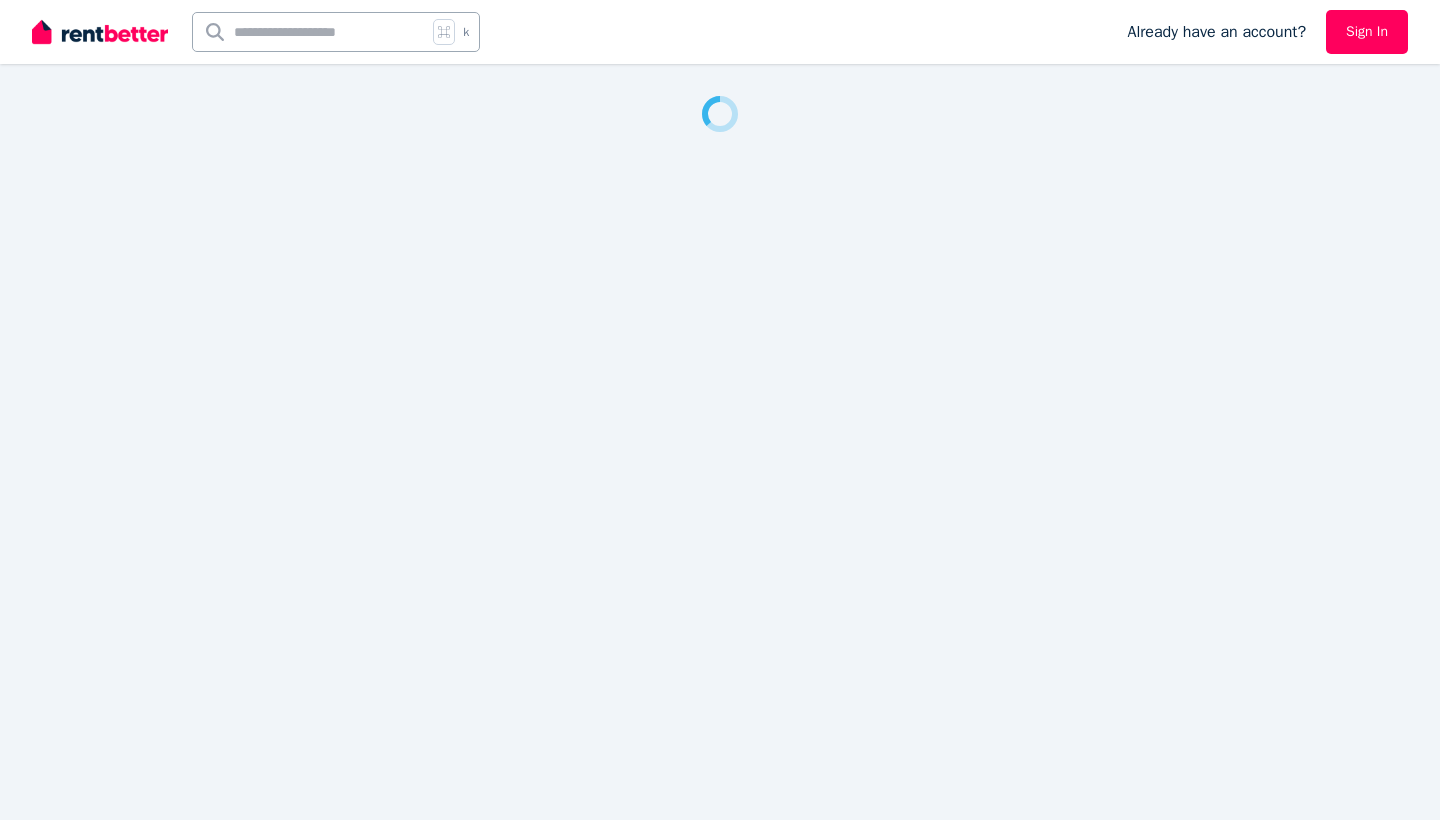 scroll, scrollTop: 0, scrollLeft: 0, axis: both 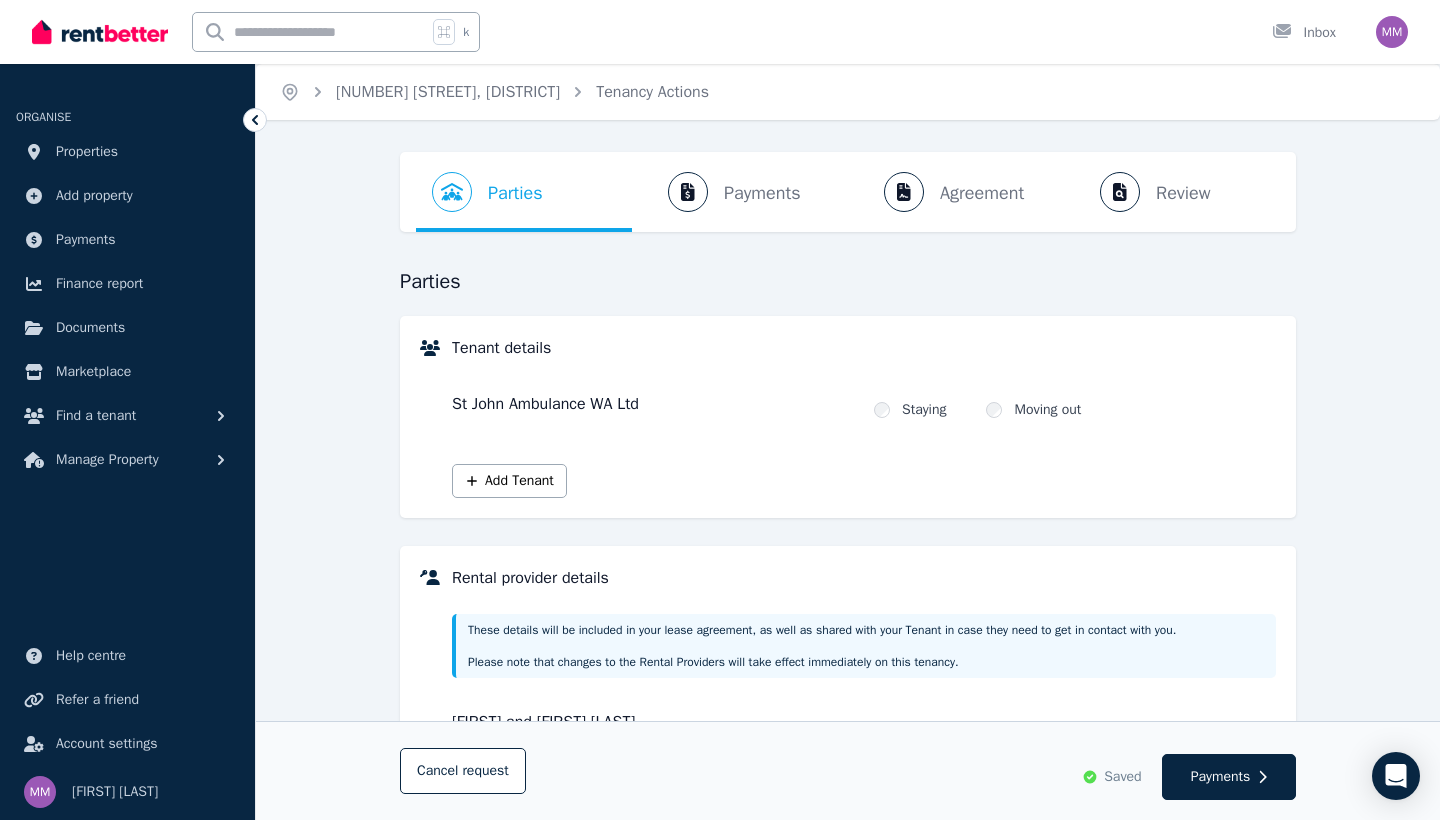 click at bounding box center [1392, 32] 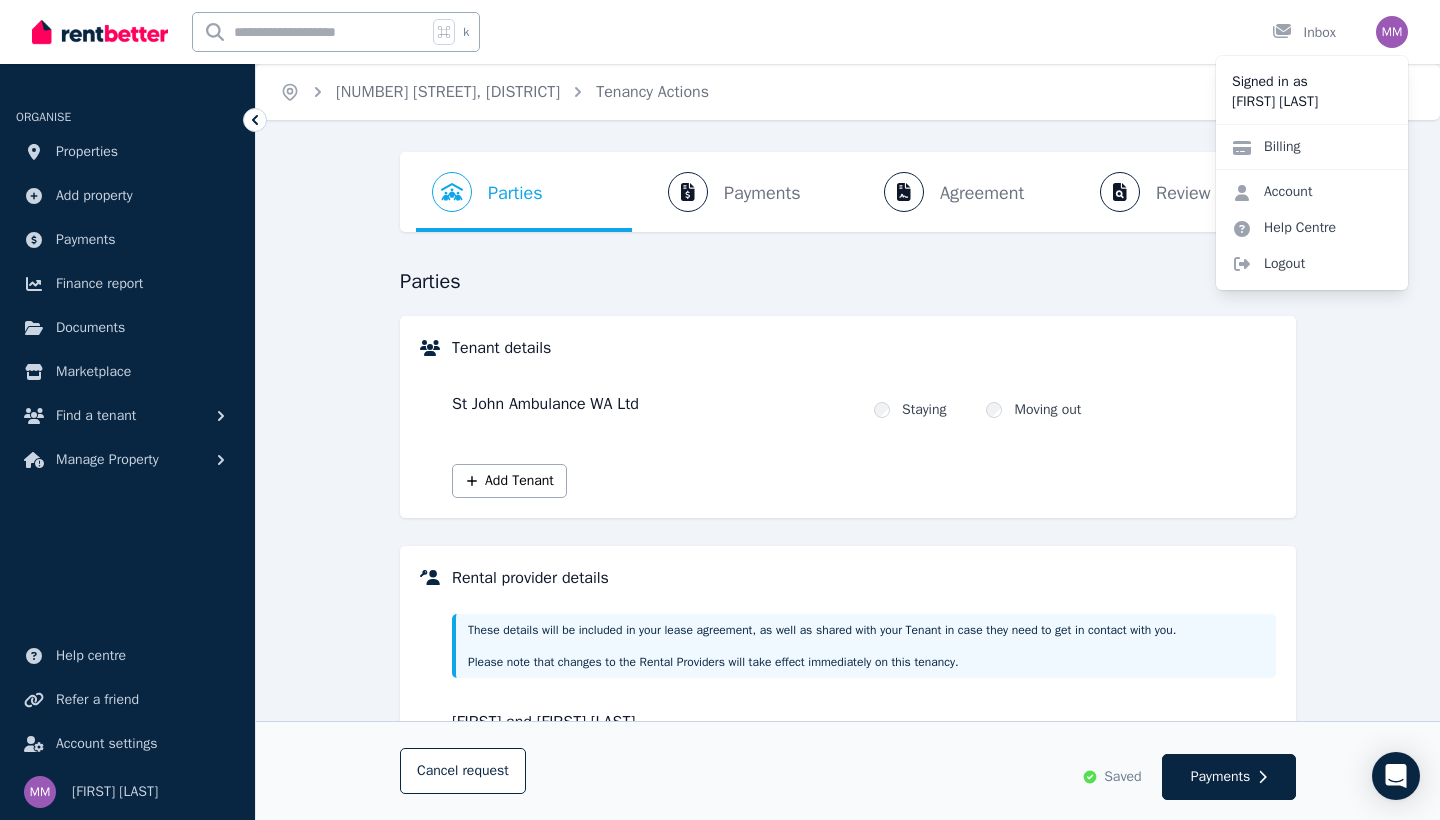 scroll, scrollTop: 0, scrollLeft: 0, axis: both 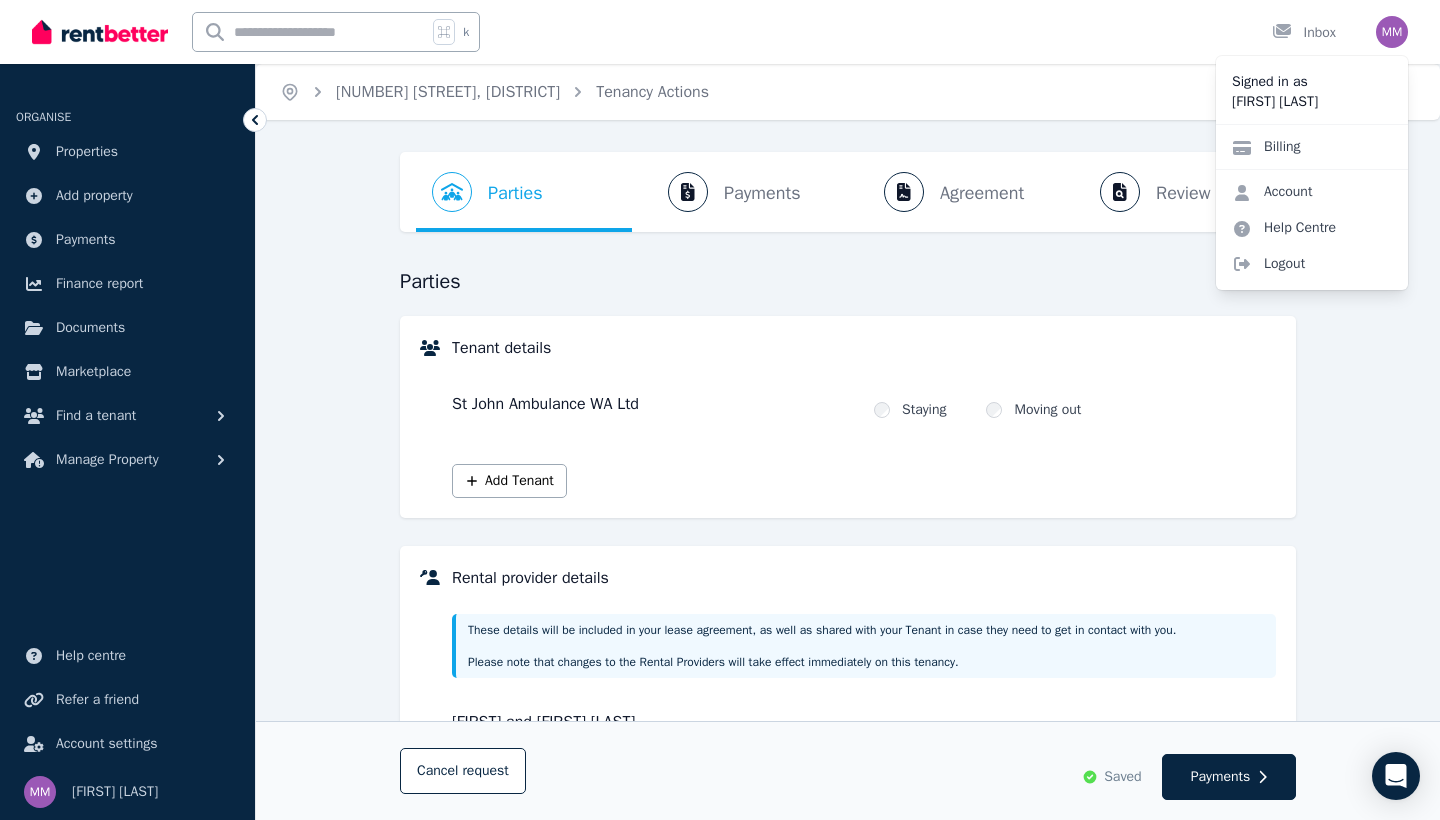 click at bounding box center [1392, 32] 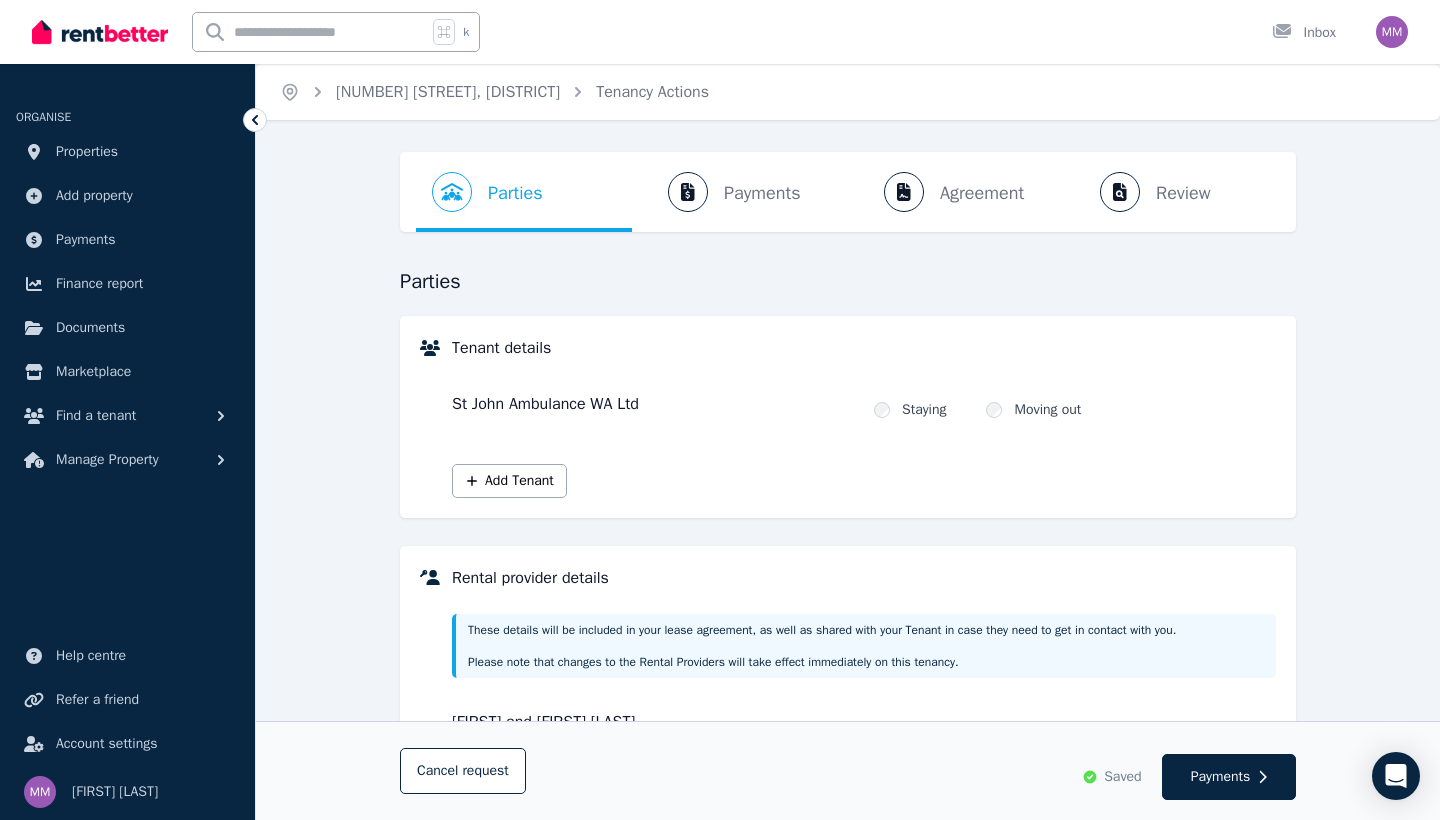 click at bounding box center (1392, 32) 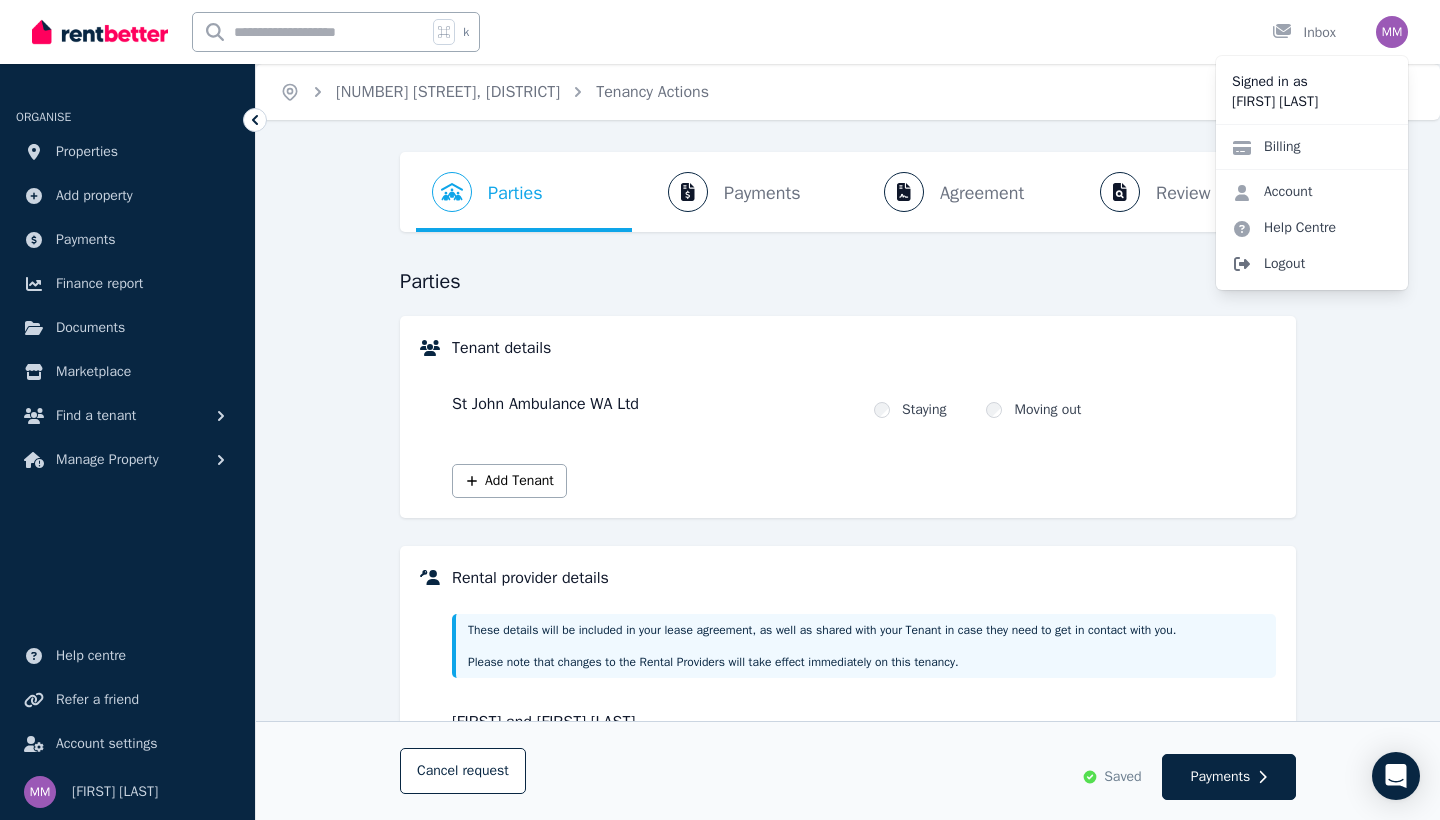 click on "Logout" at bounding box center [1312, 264] 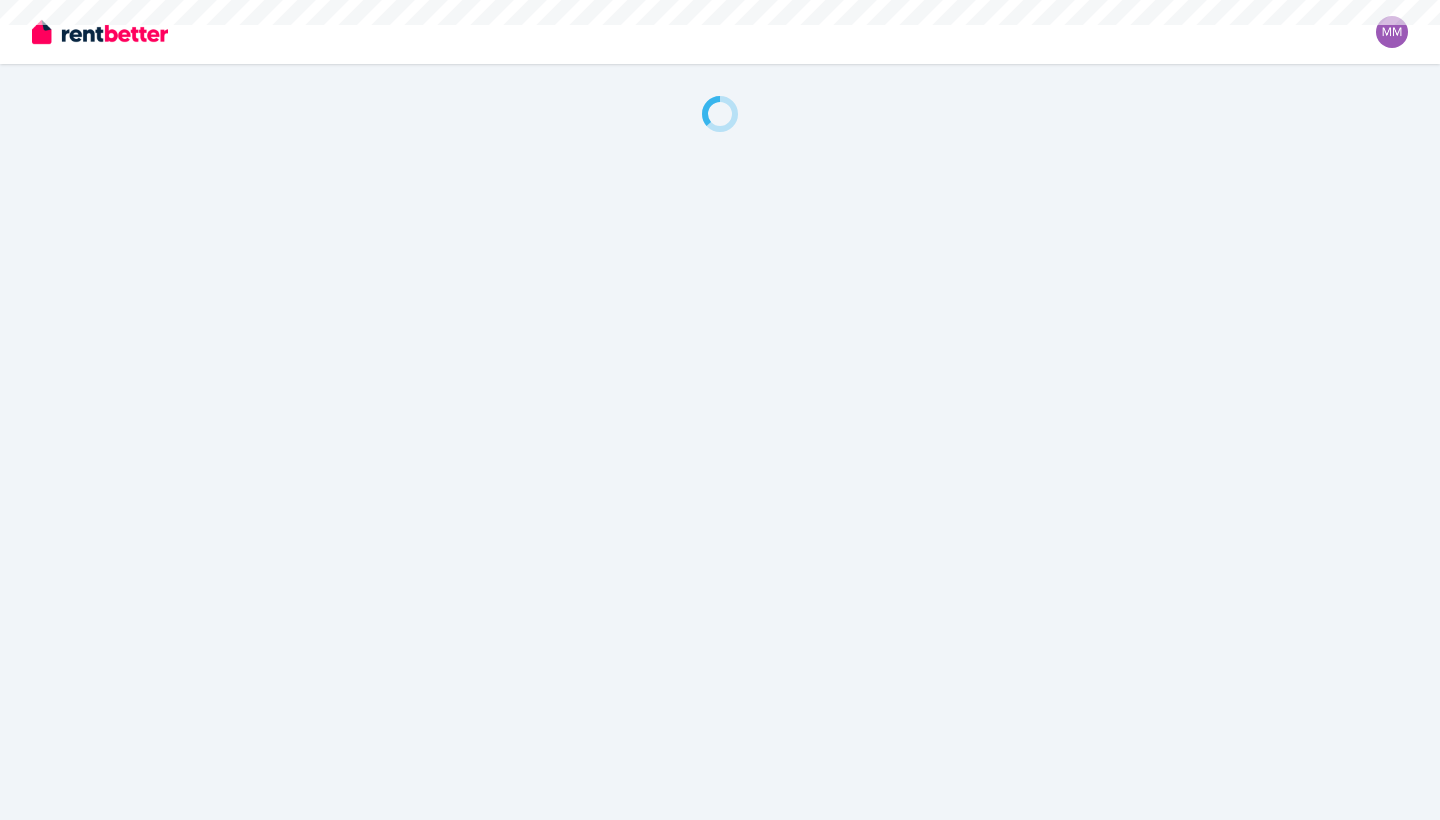 scroll, scrollTop: 0, scrollLeft: 0, axis: both 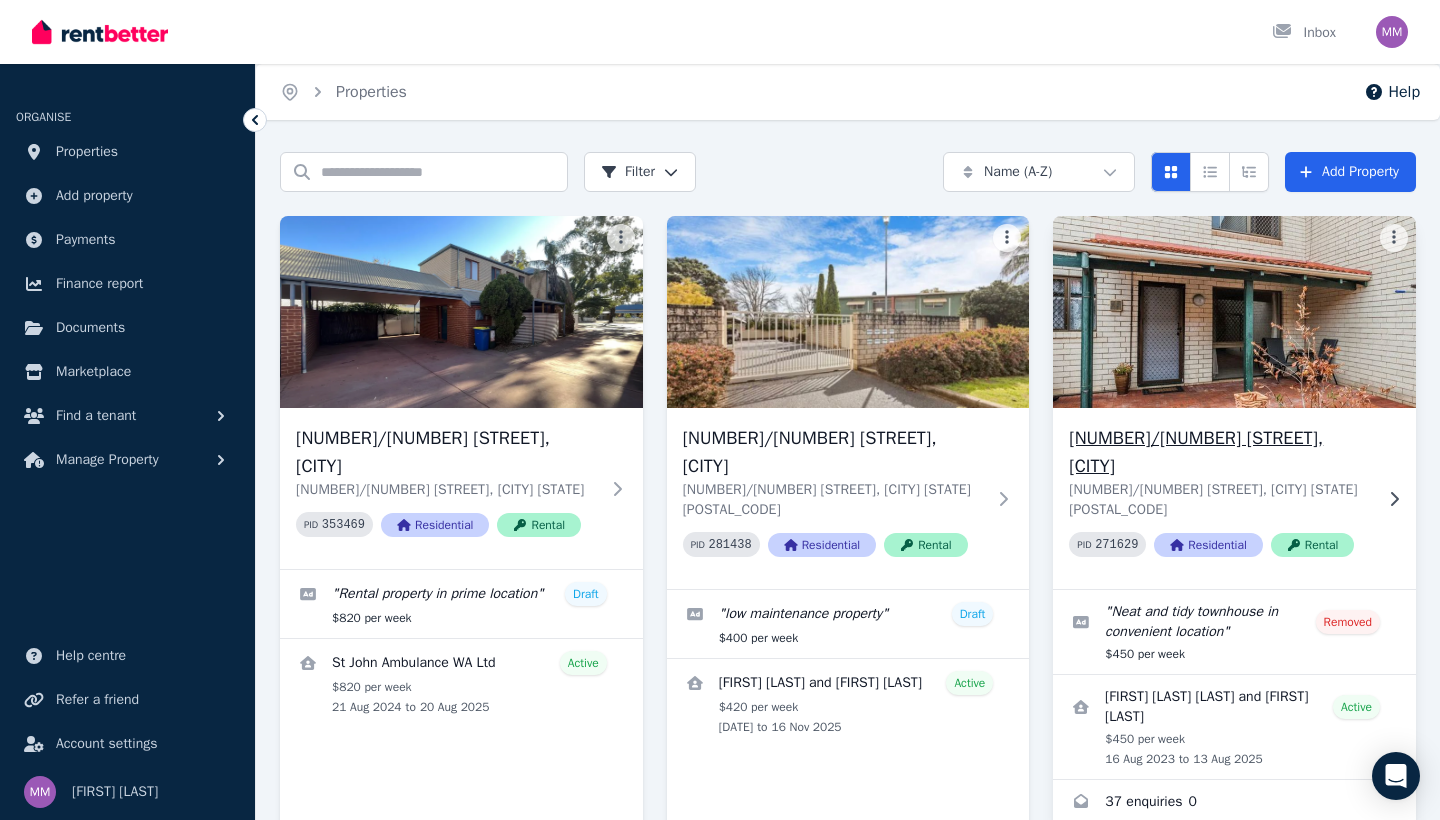 click on "[NUMBER]/[NUMBER] [STREET], [CITY]" at bounding box center (1220, 452) 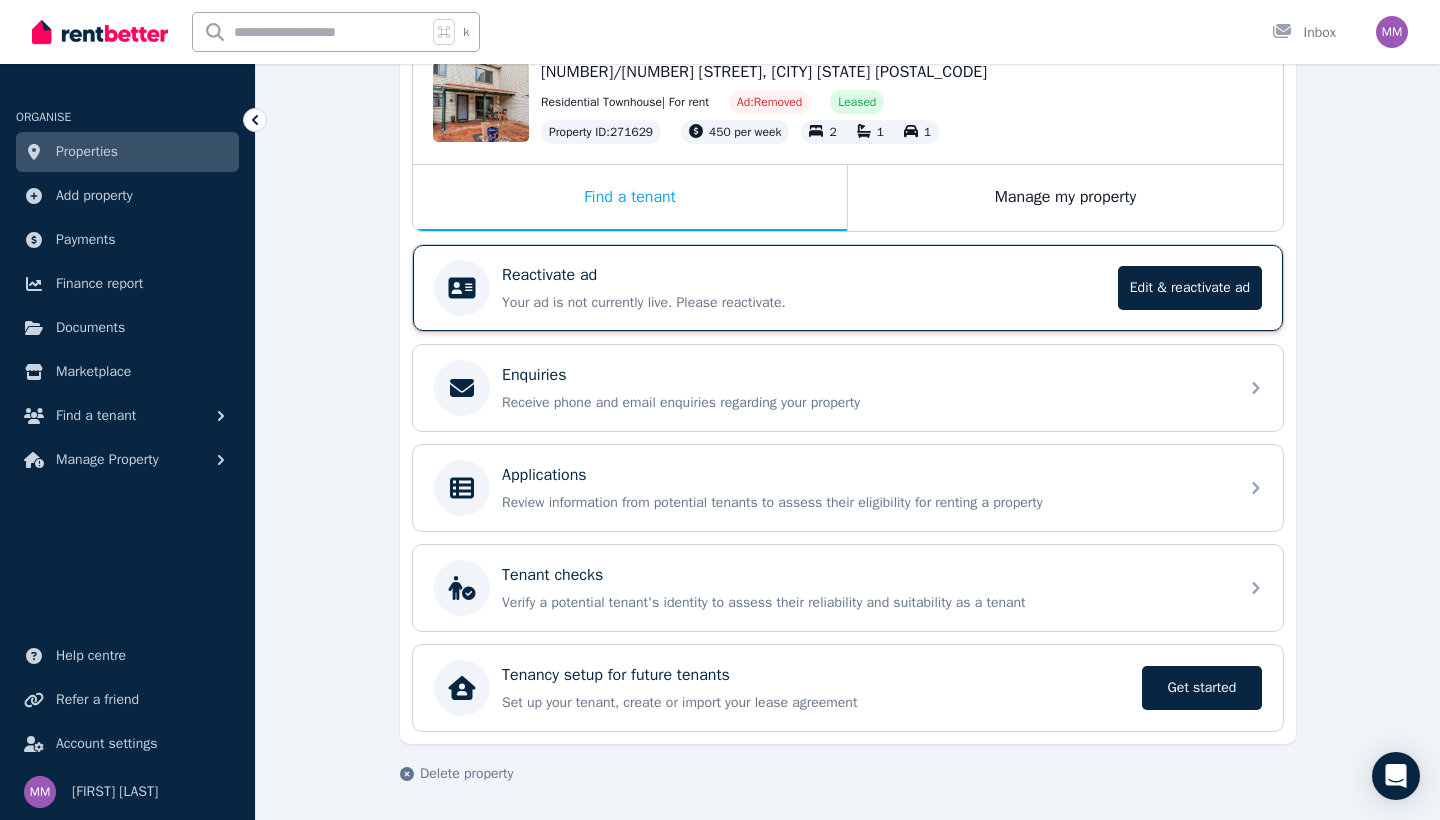 scroll, scrollTop: 231, scrollLeft: 0, axis: vertical 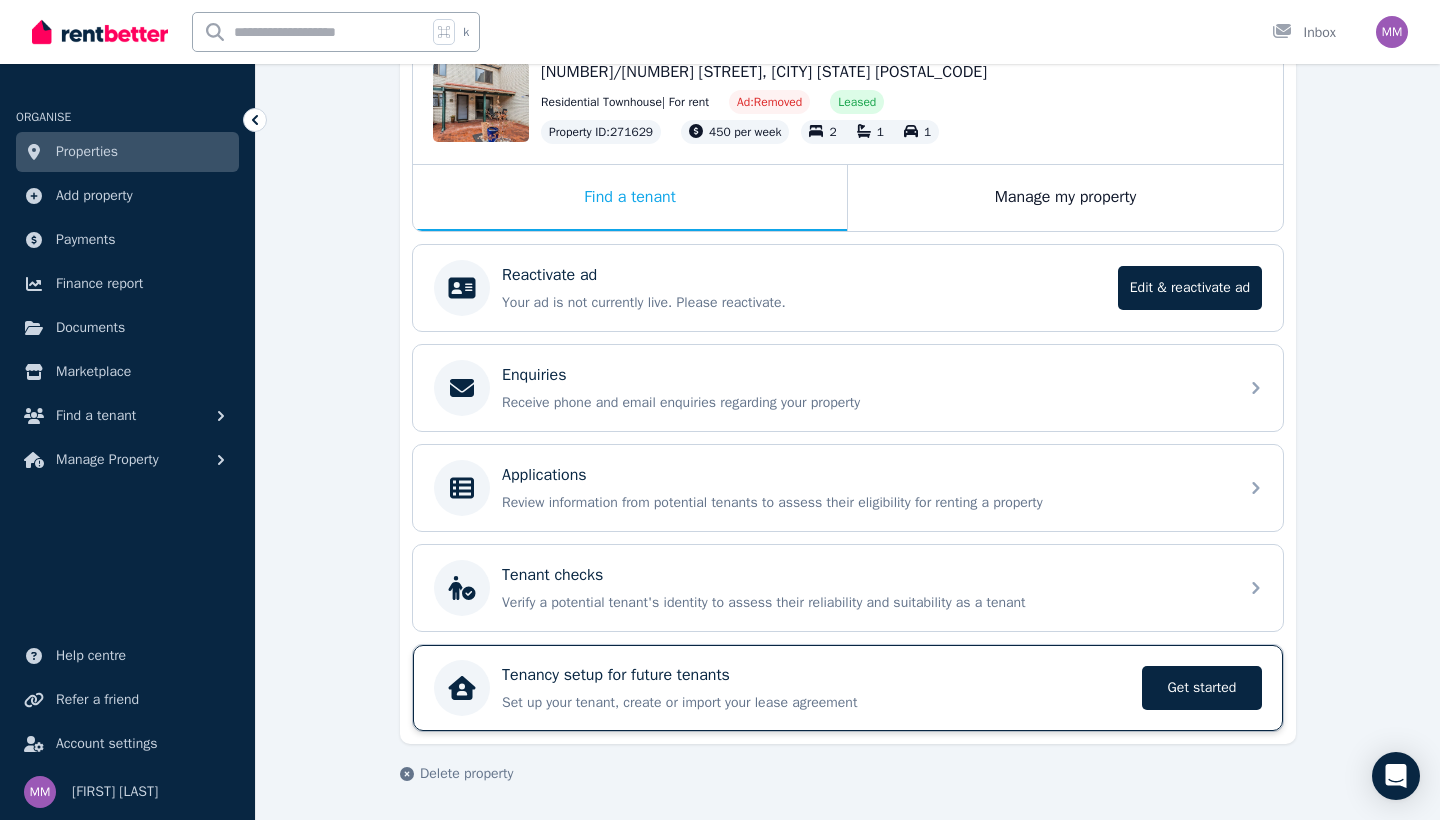 click on "Set up your tenant, create or import your lease agreement" at bounding box center (816, 703) 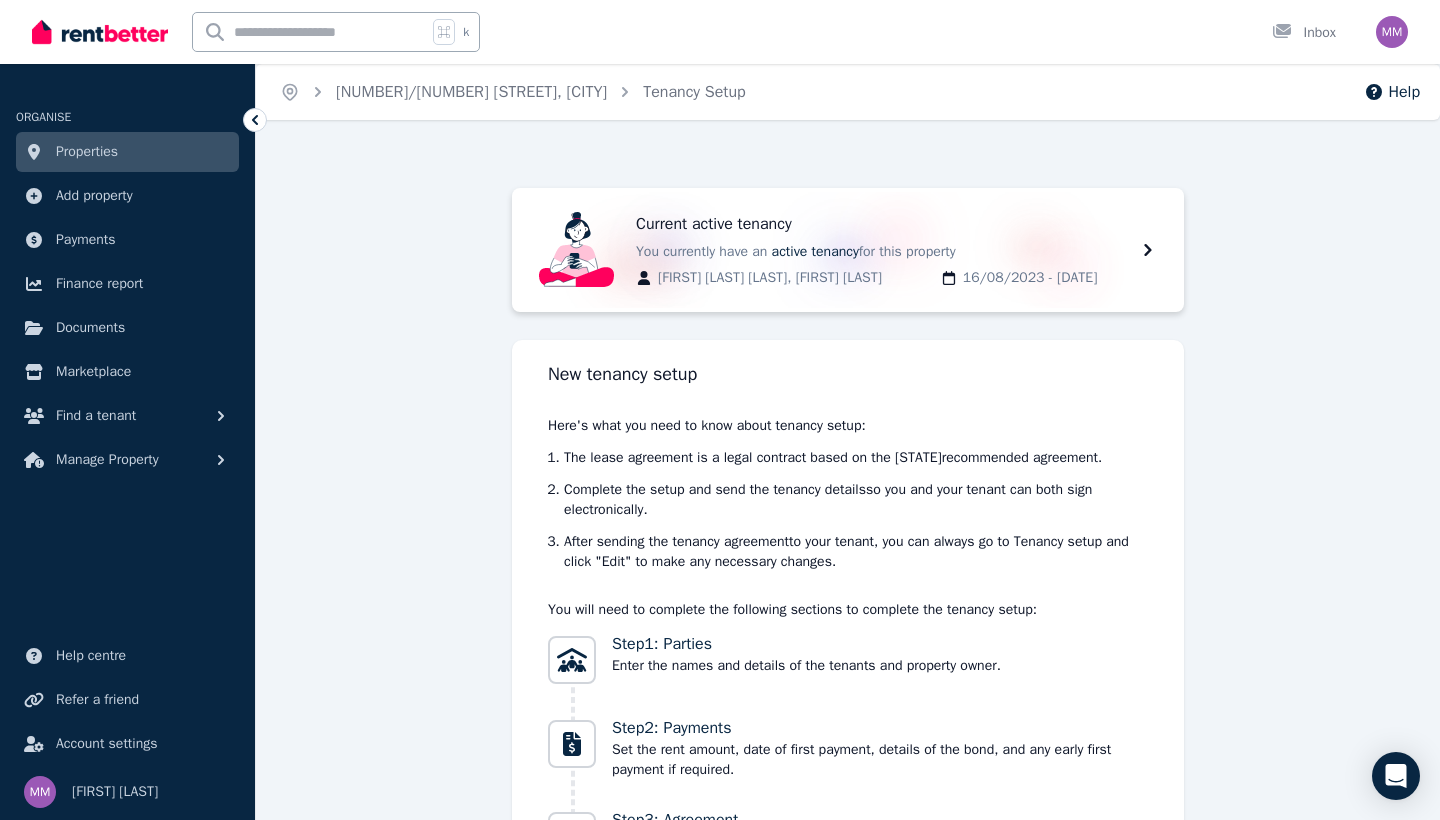 scroll, scrollTop: 0, scrollLeft: 0, axis: both 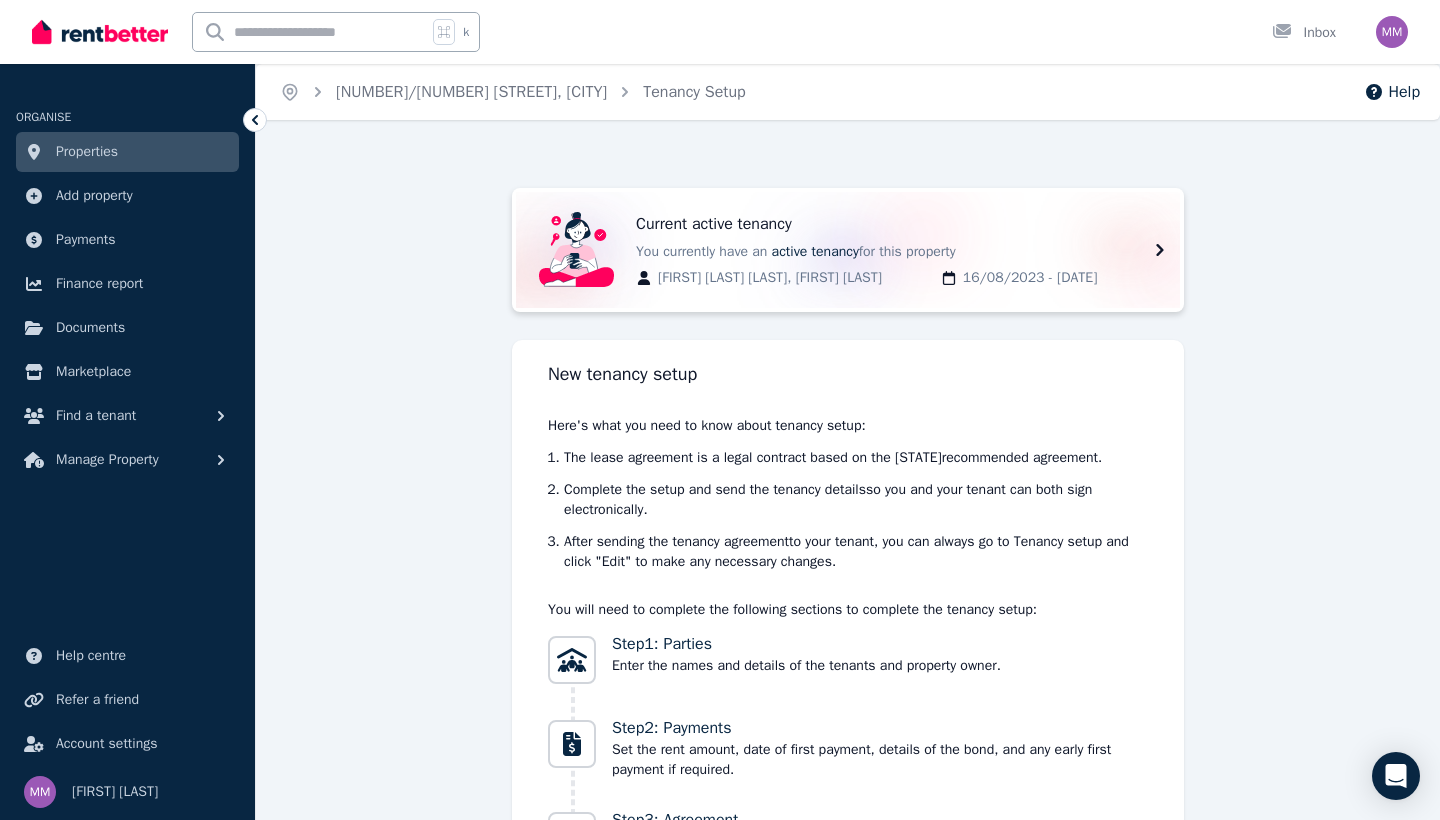 click on "Current active tenancy You currently have an   active tenancy  for this property [FIRST] [LAST] [LAST], [FIRST] [LAST] [DATE]   -   [DATE]" at bounding box center [898, 250] 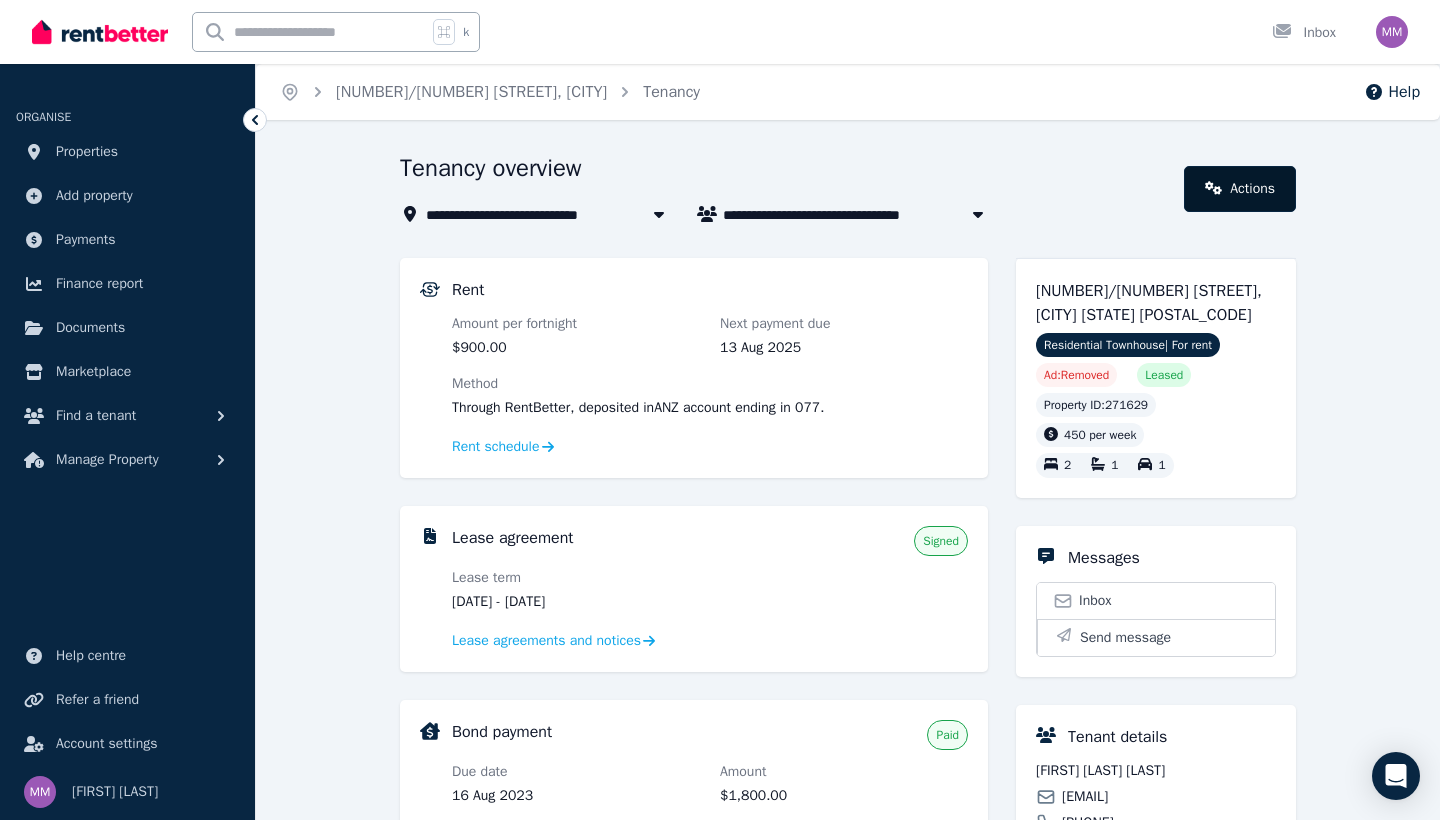 click on "Actions" at bounding box center [1240, 189] 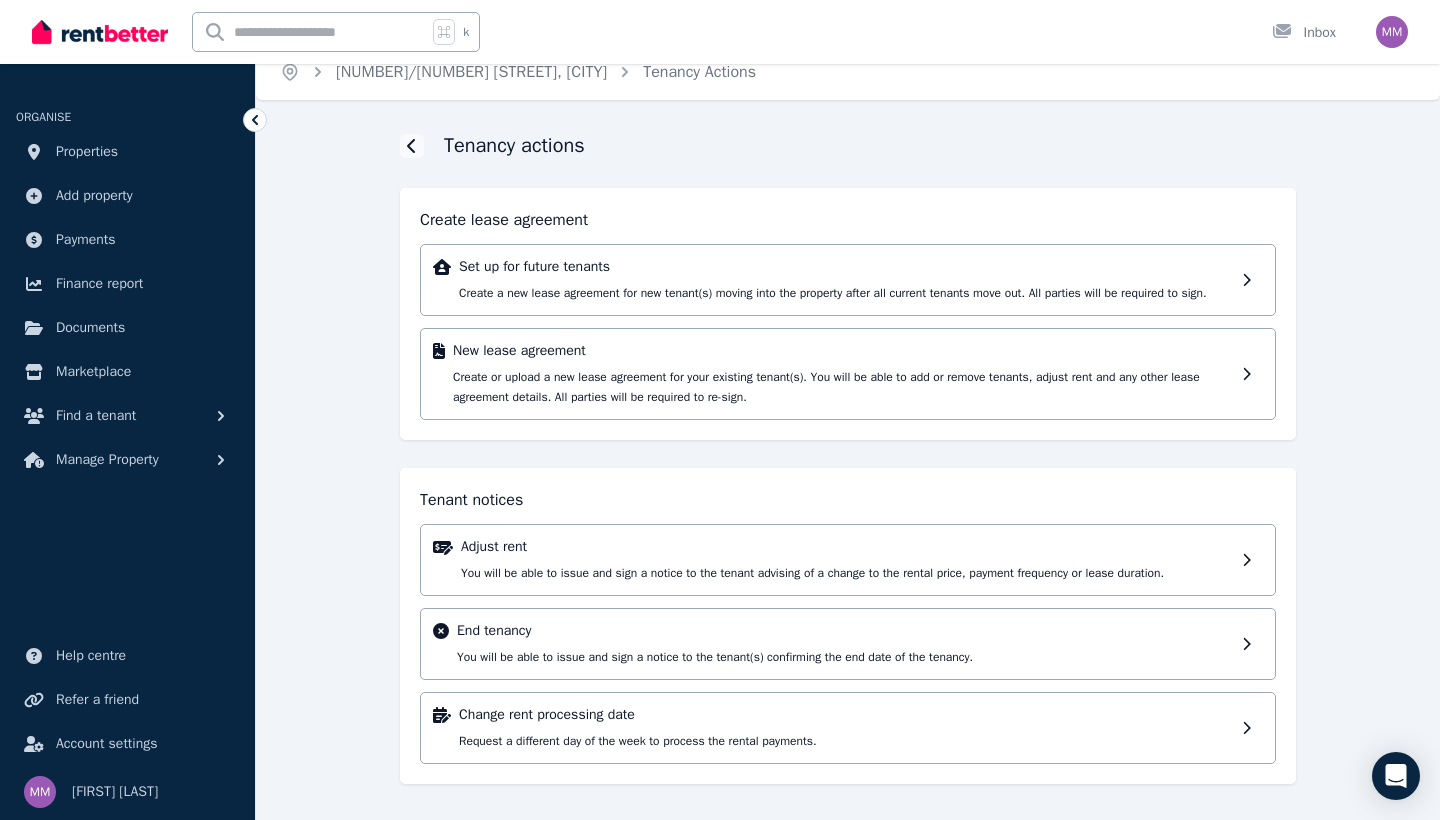 scroll, scrollTop: 40, scrollLeft: 0, axis: vertical 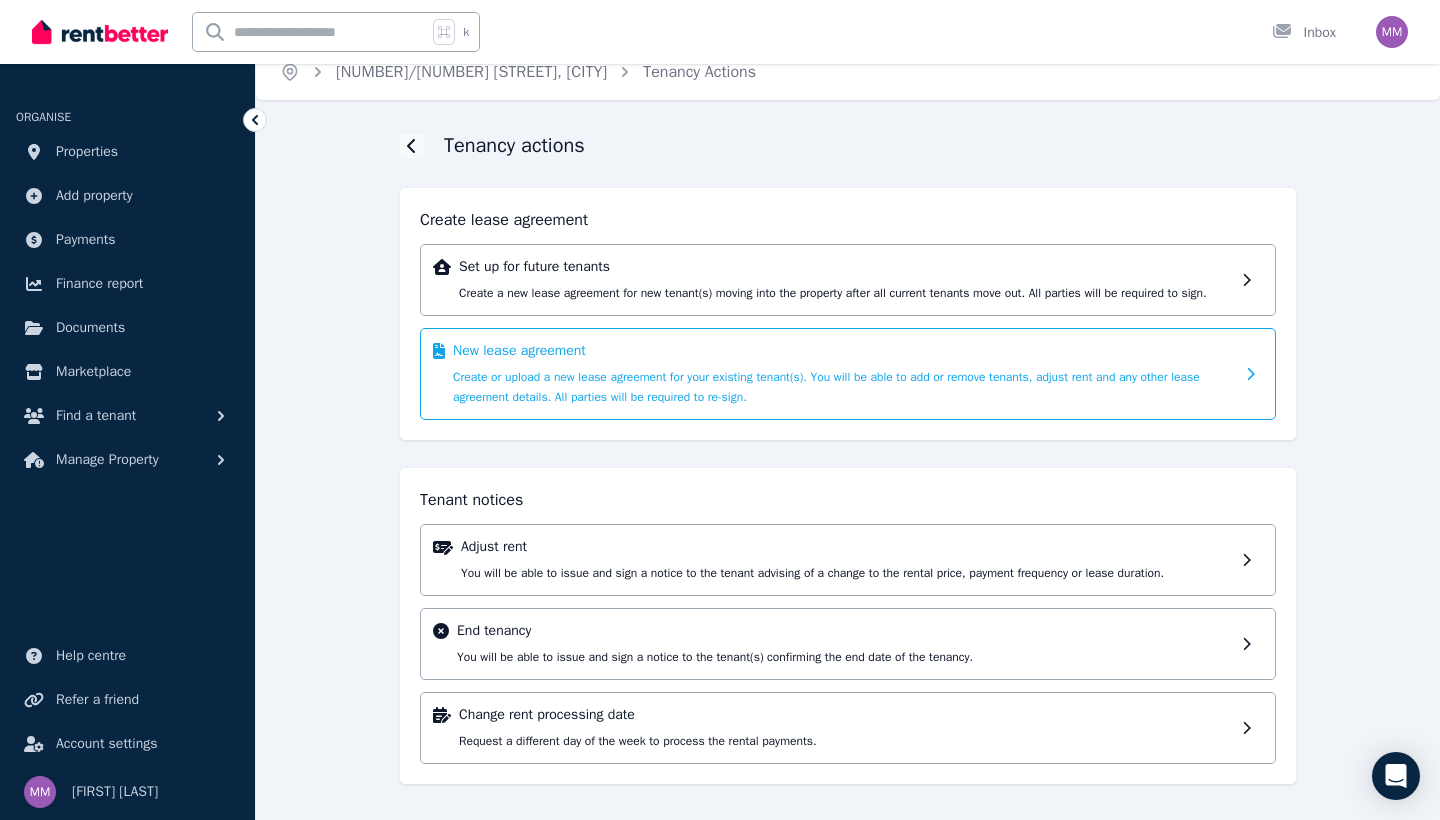 click on "Create or upload a new lease agreement for your existing tenant(s). You will be able to add or remove tenants, adjust rent and any other lease agreement details. All parties will be required to re-sign." at bounding box center [826, 387] 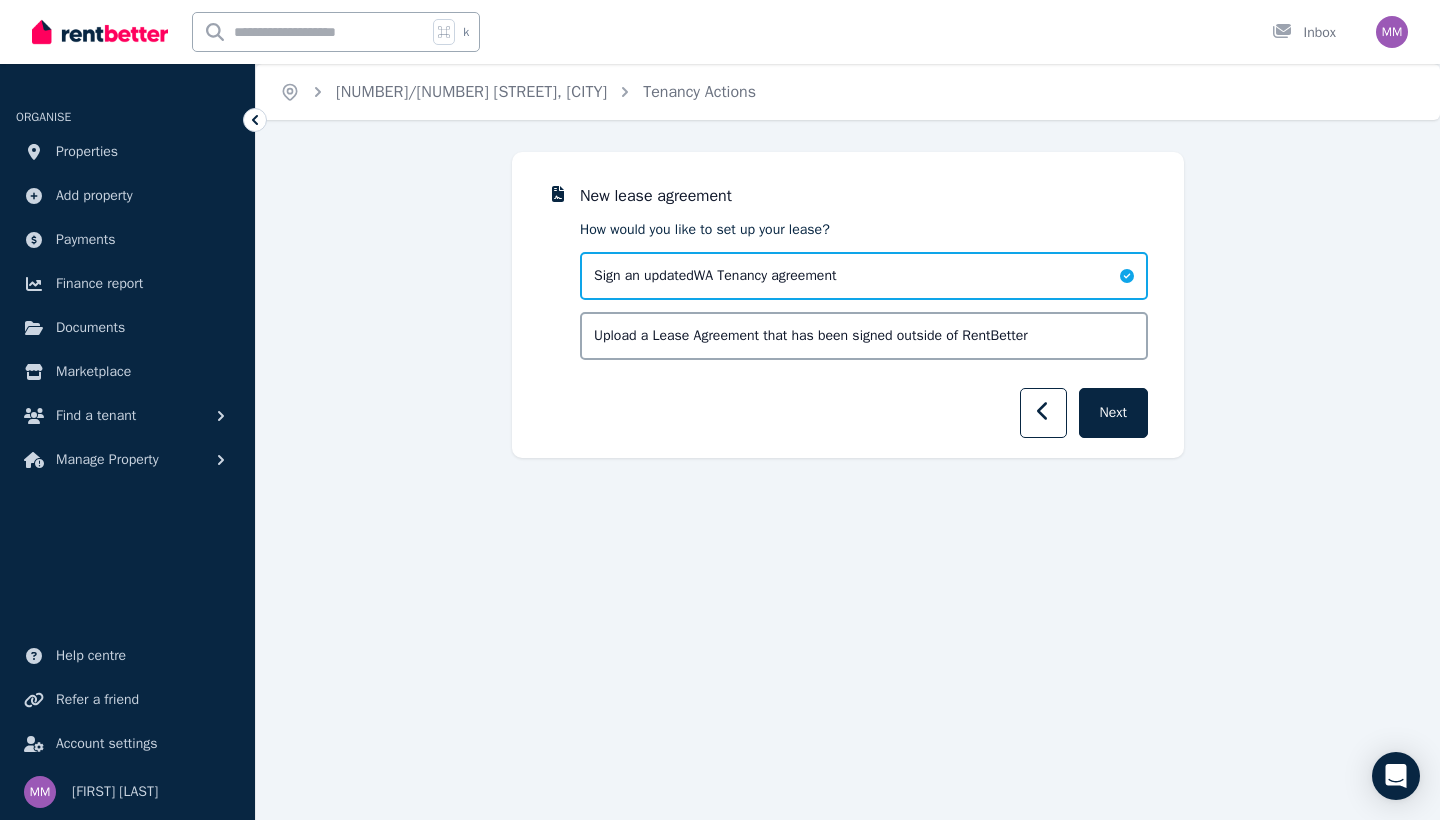 scroll, scrollTop: 0, scrollLeft: 0, axis: both 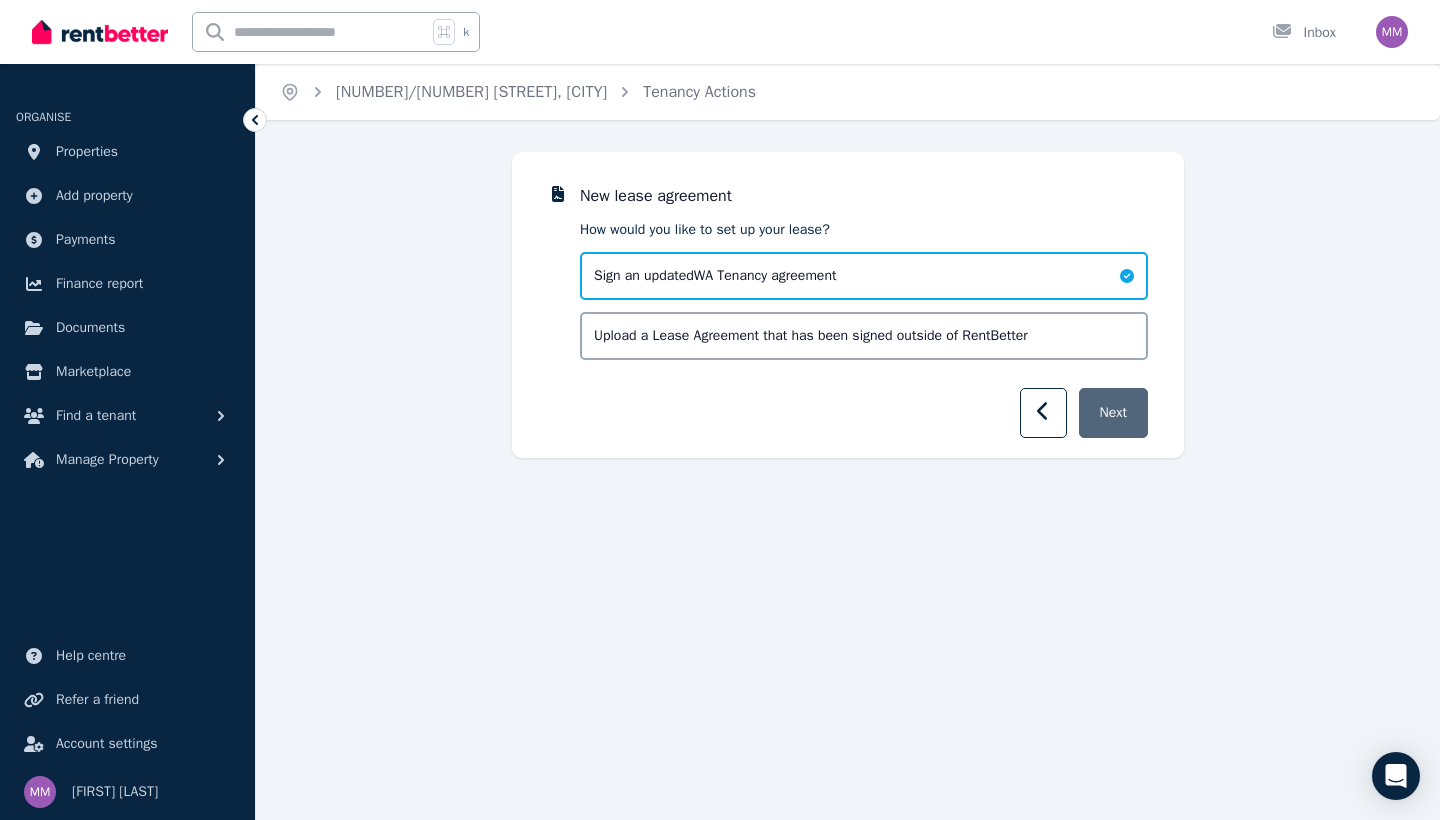 click on "Next" at bounding box center [1113, 413] 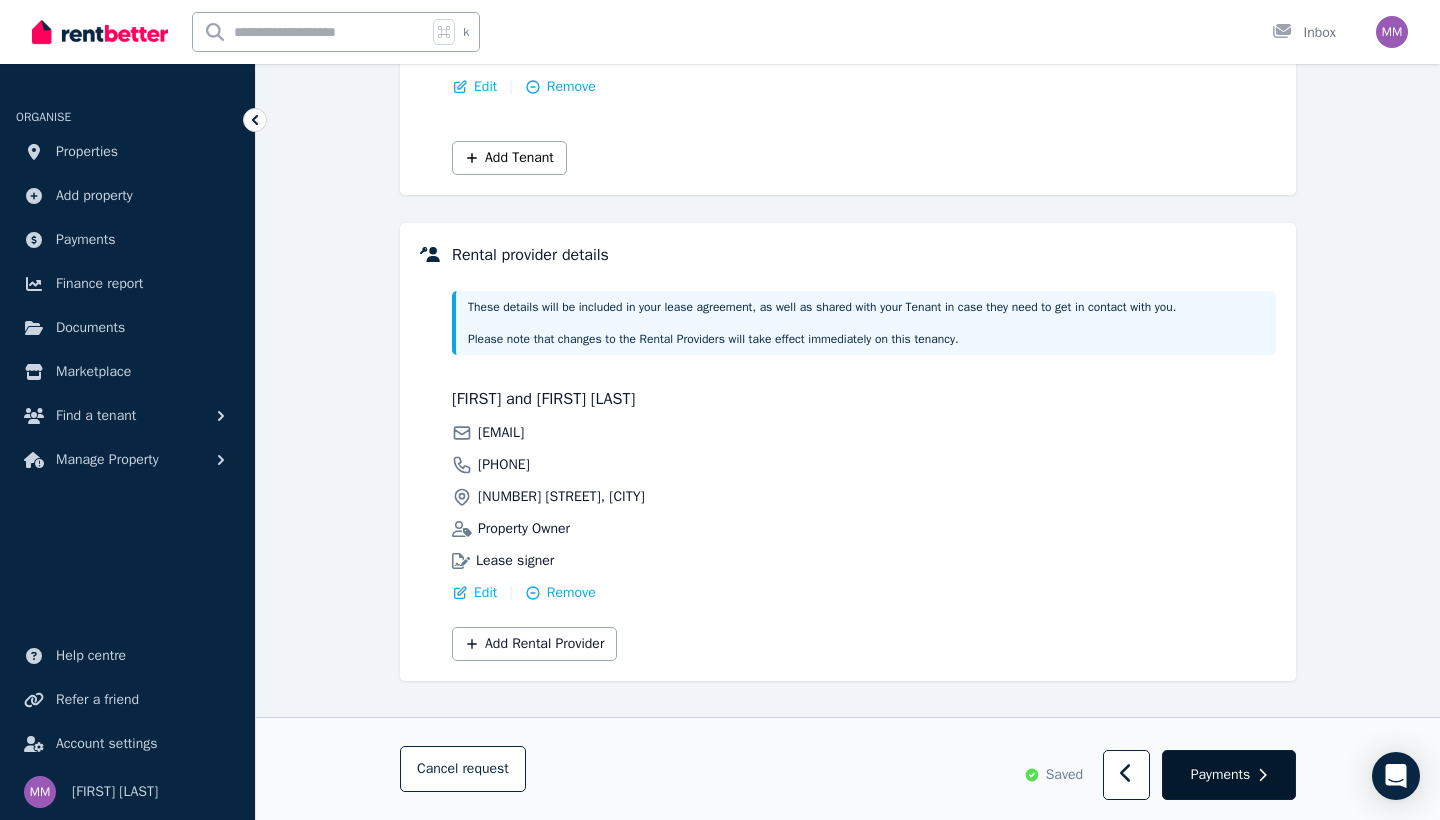 scroll, scrollTop: 487, scrollLeft: 0, axis: vertical 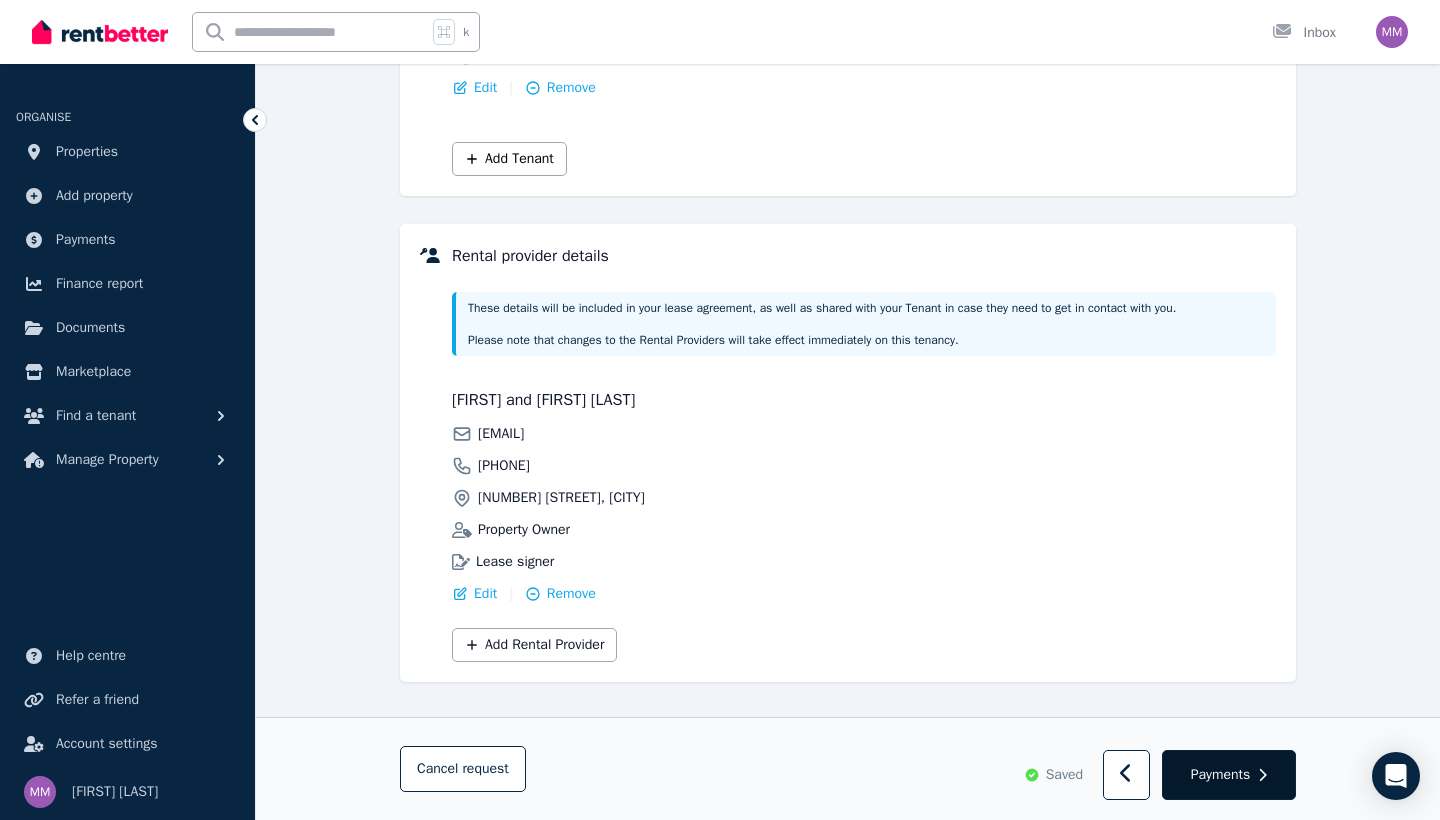 click on "Payments" at bounding box center (1221, 775) 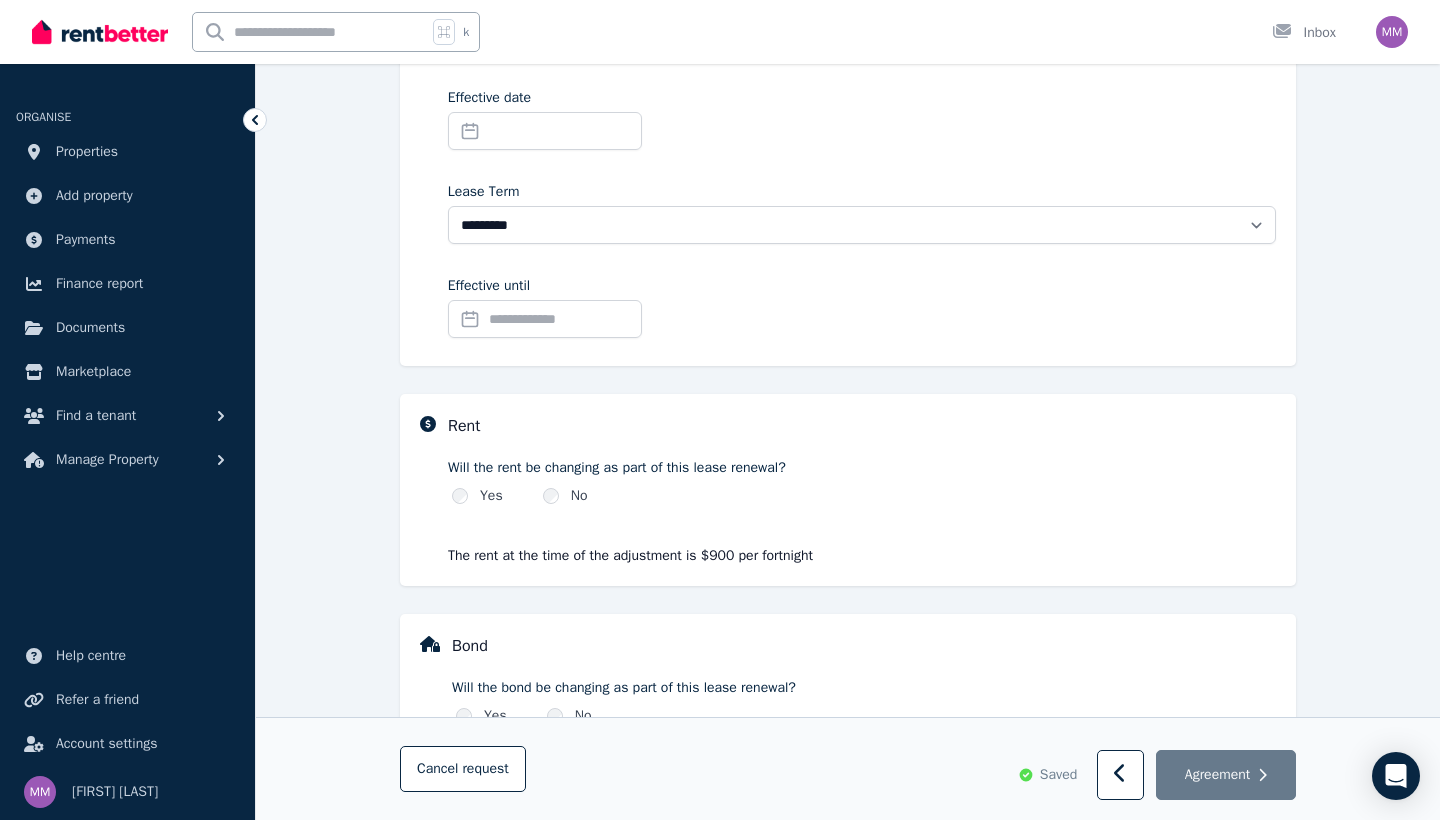 scroll, scrollTop: 379, scrollLeft: 0, axis: vertical 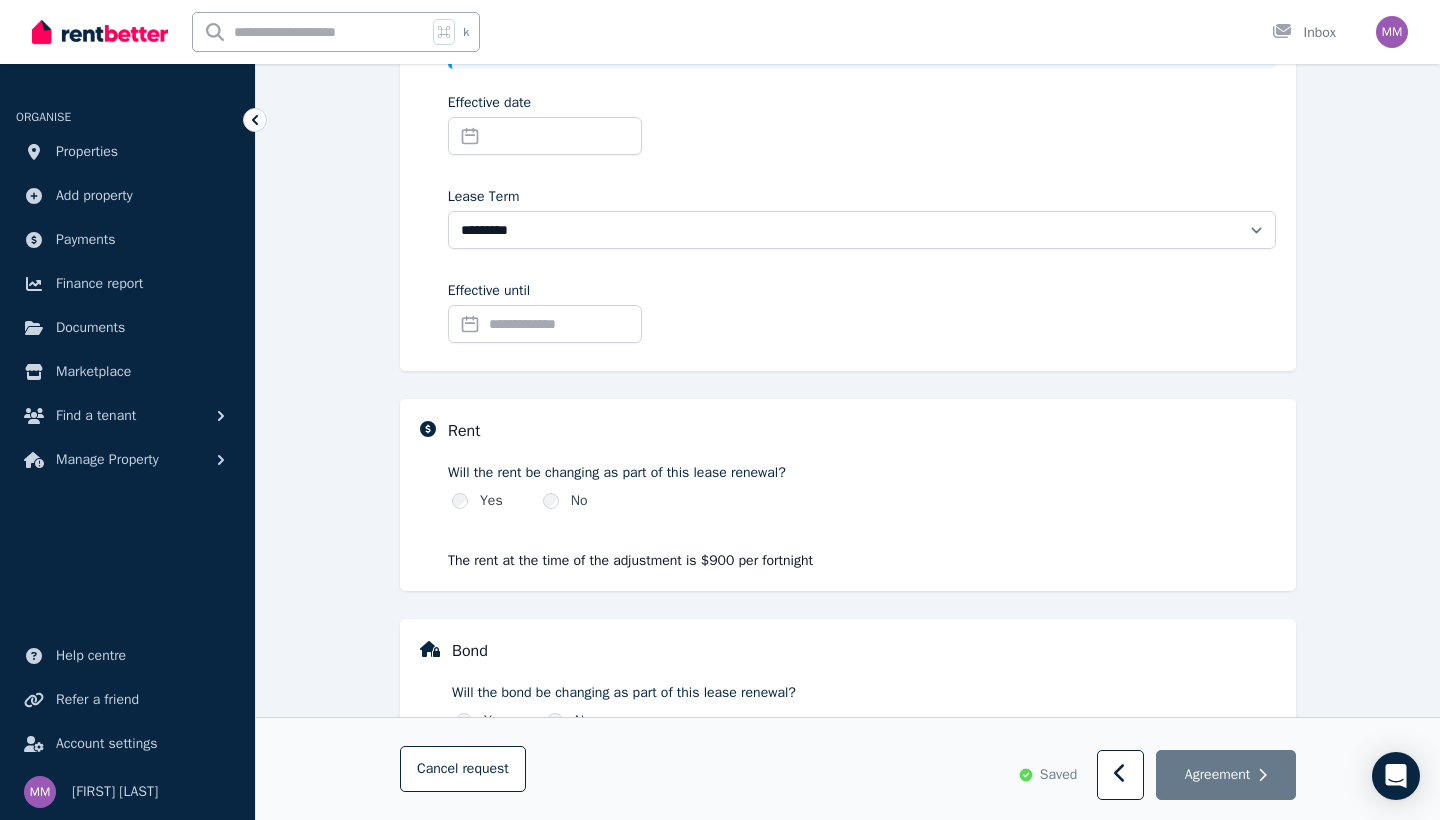 select on "**********" 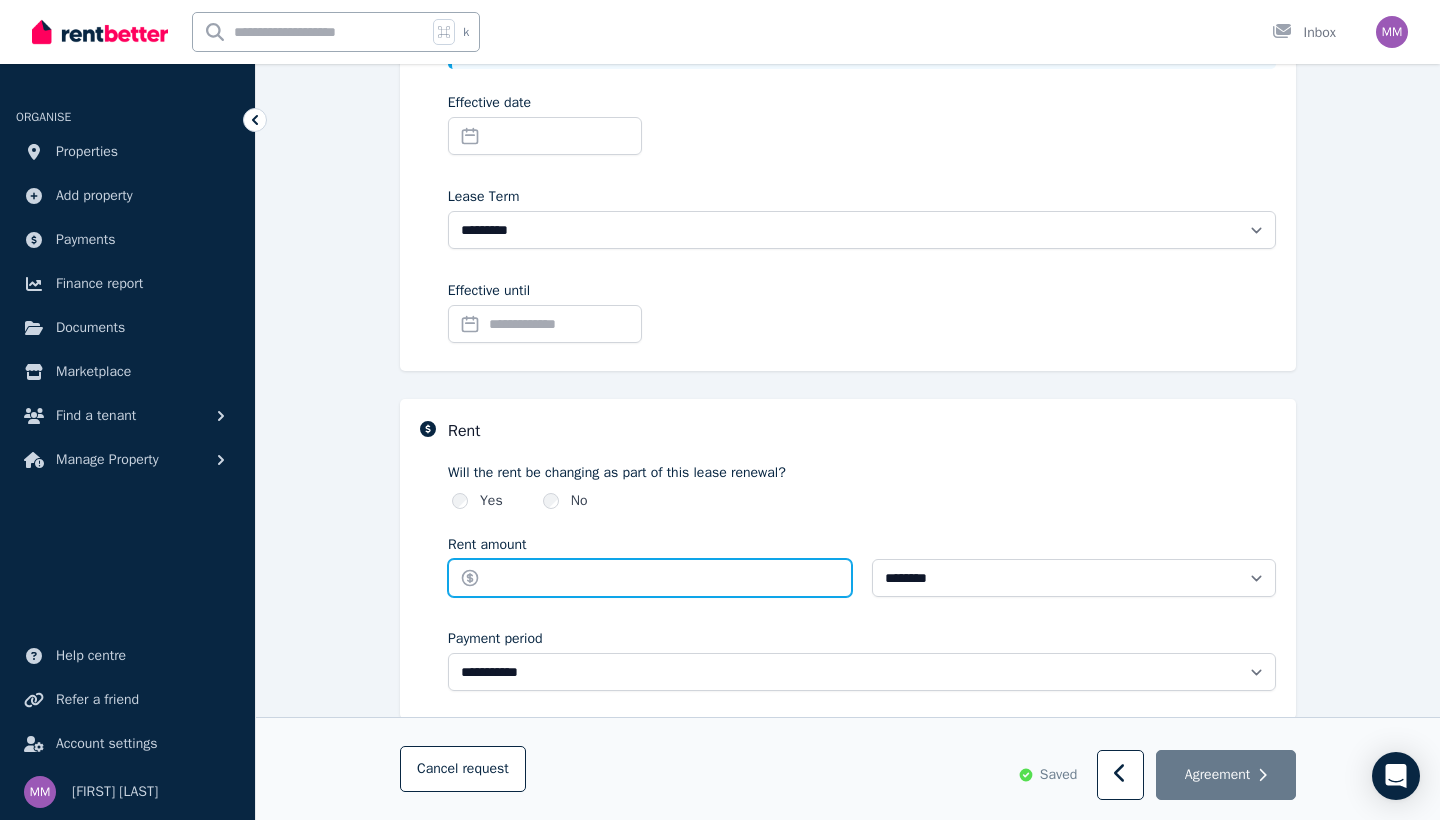 click on "Rent amount" at bounding box center (650, 578) 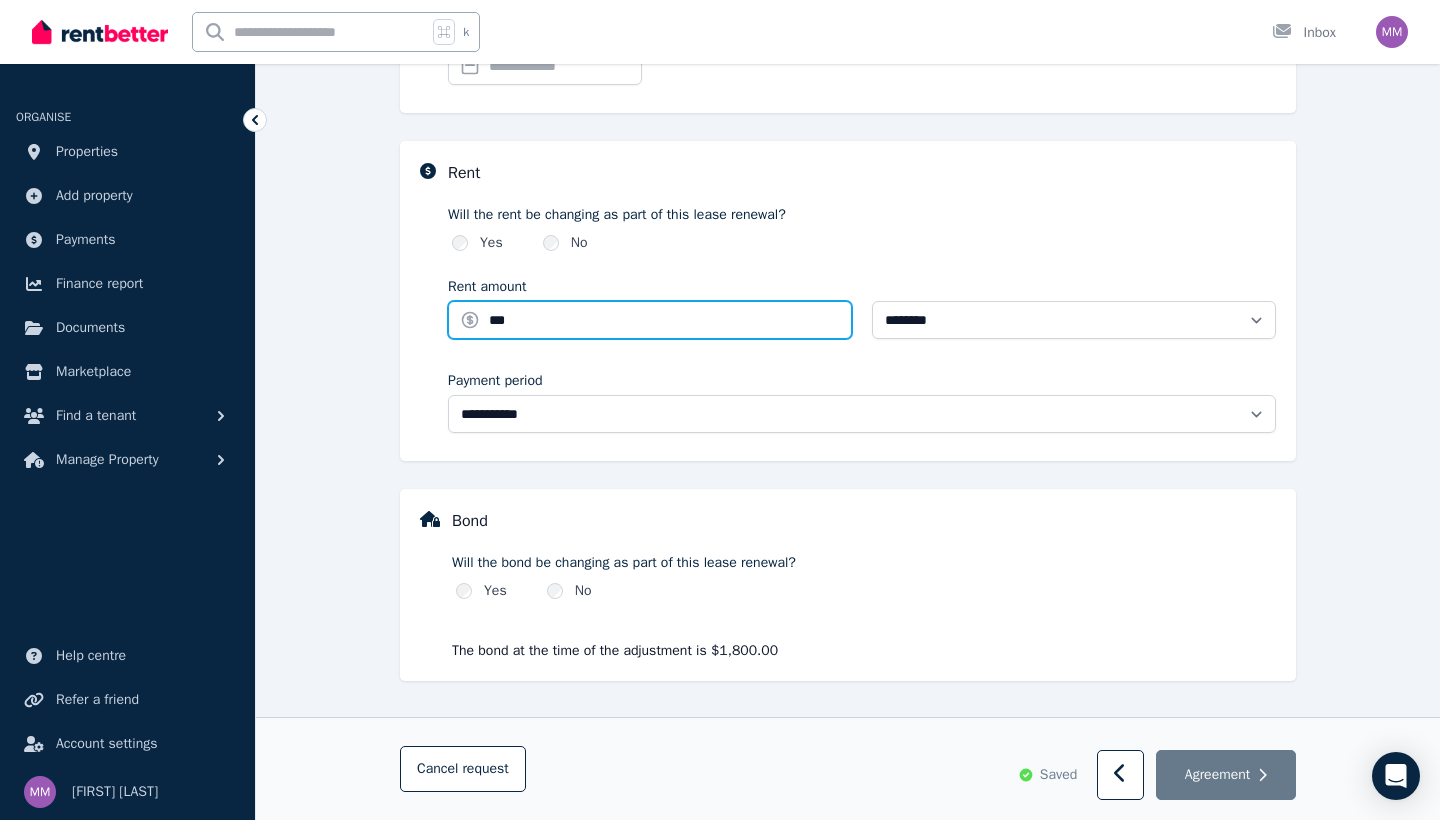 scroll, scrollTop: 636, scrollLeft: 0, axis: vertical 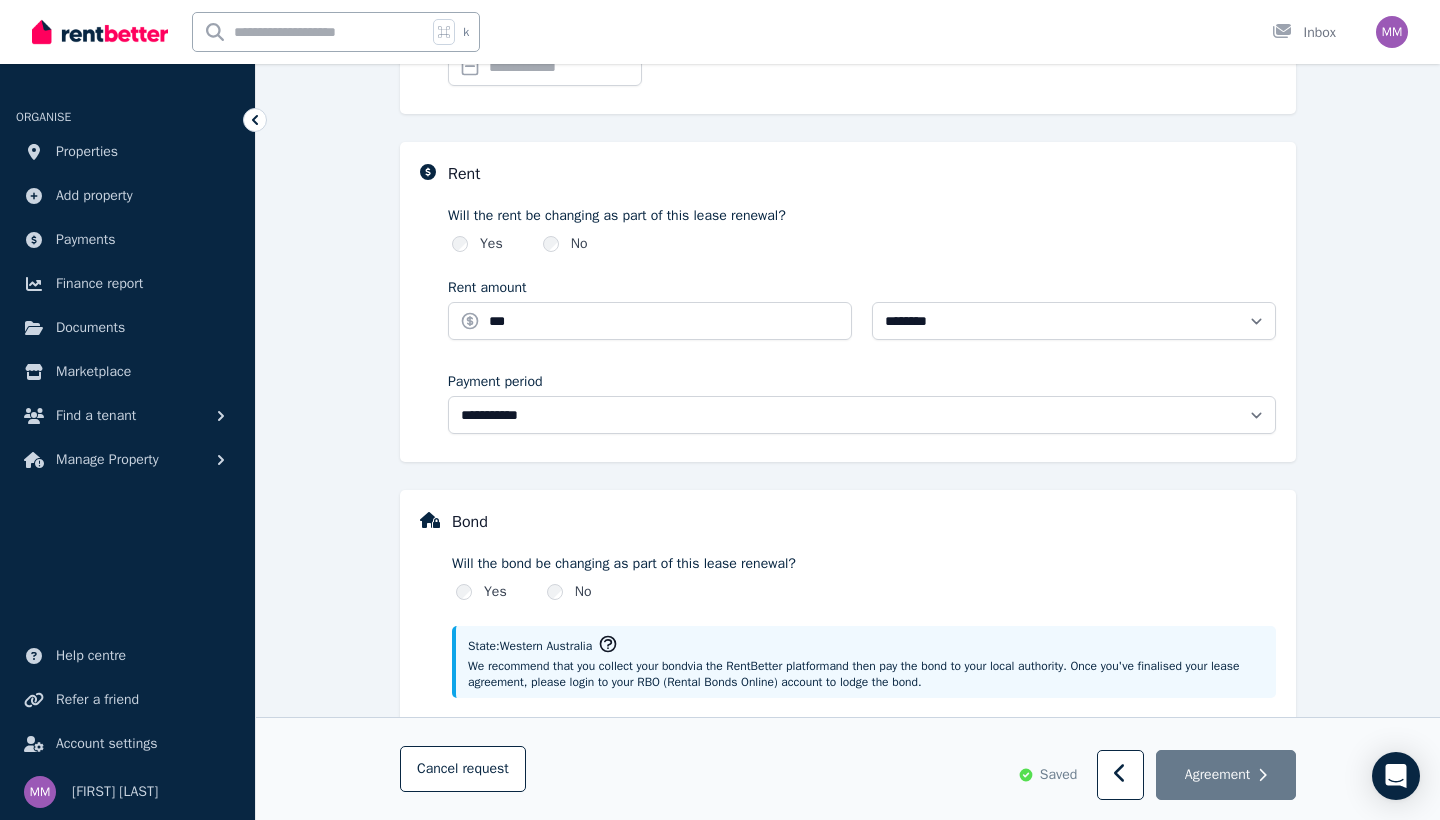 type on "******" 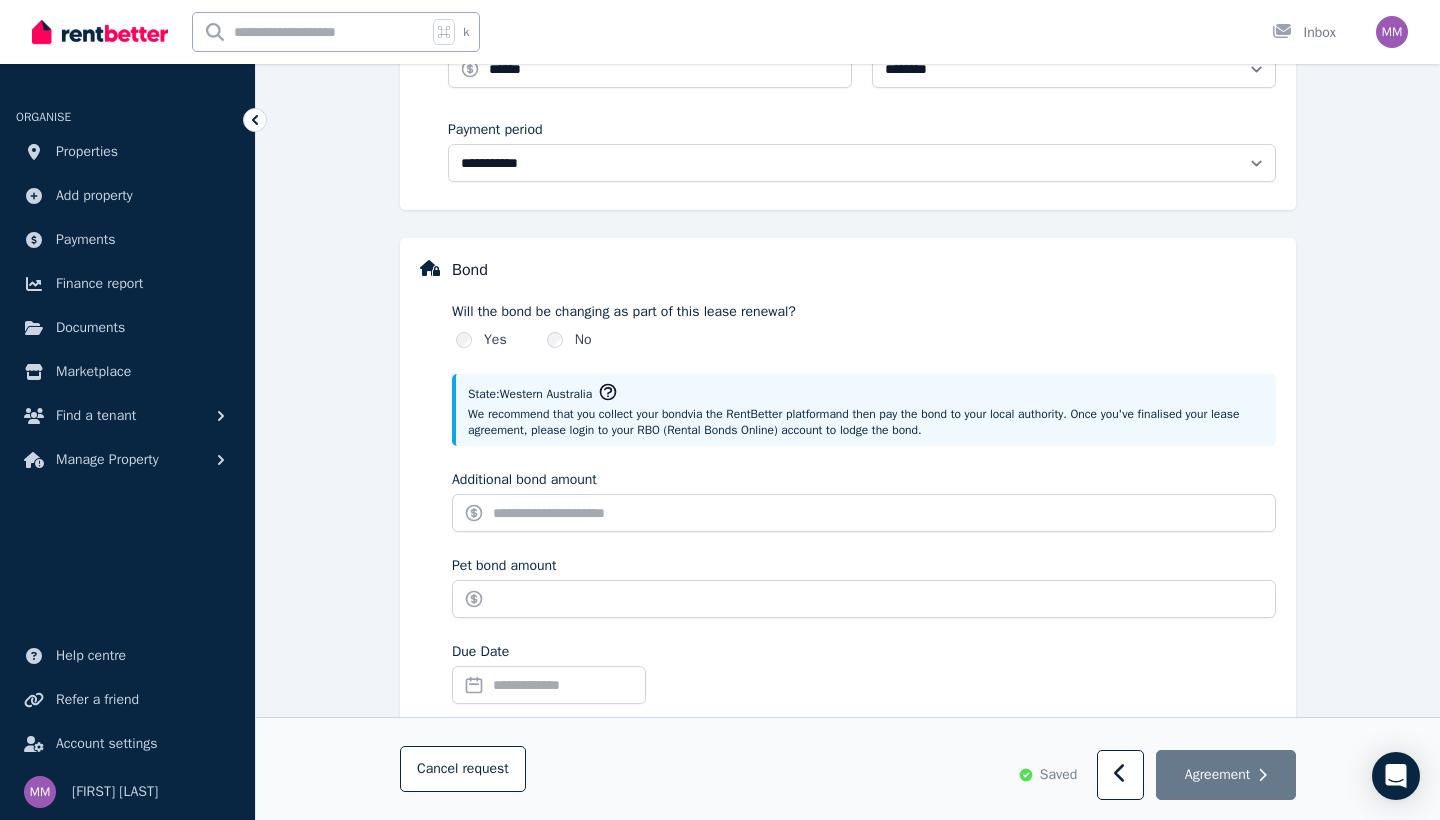 scroll, scrollTop: 889, scrollLeft: 0, axis: vertical 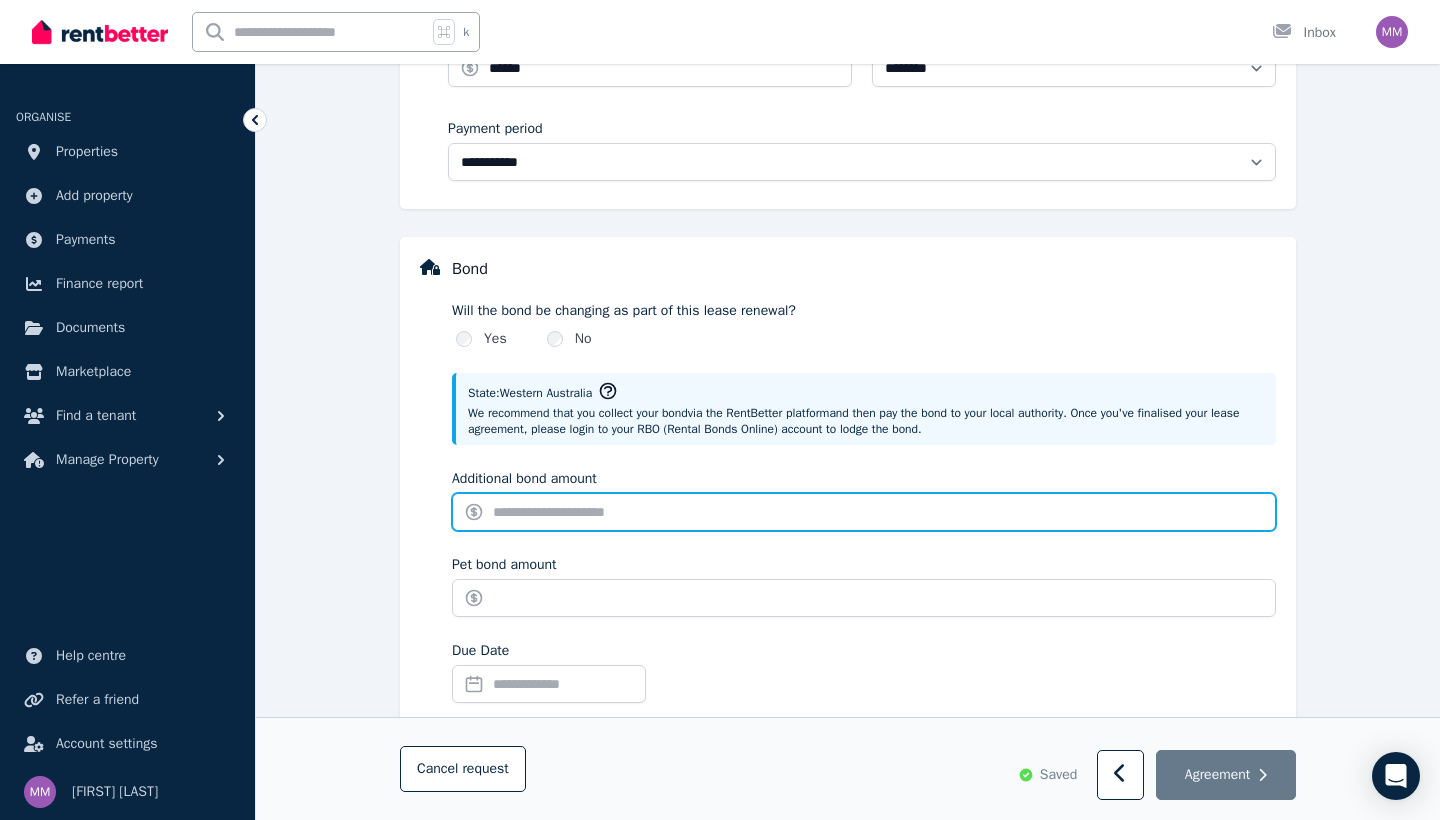 click on "Additional bond amount" at bounding box center (864, 512) 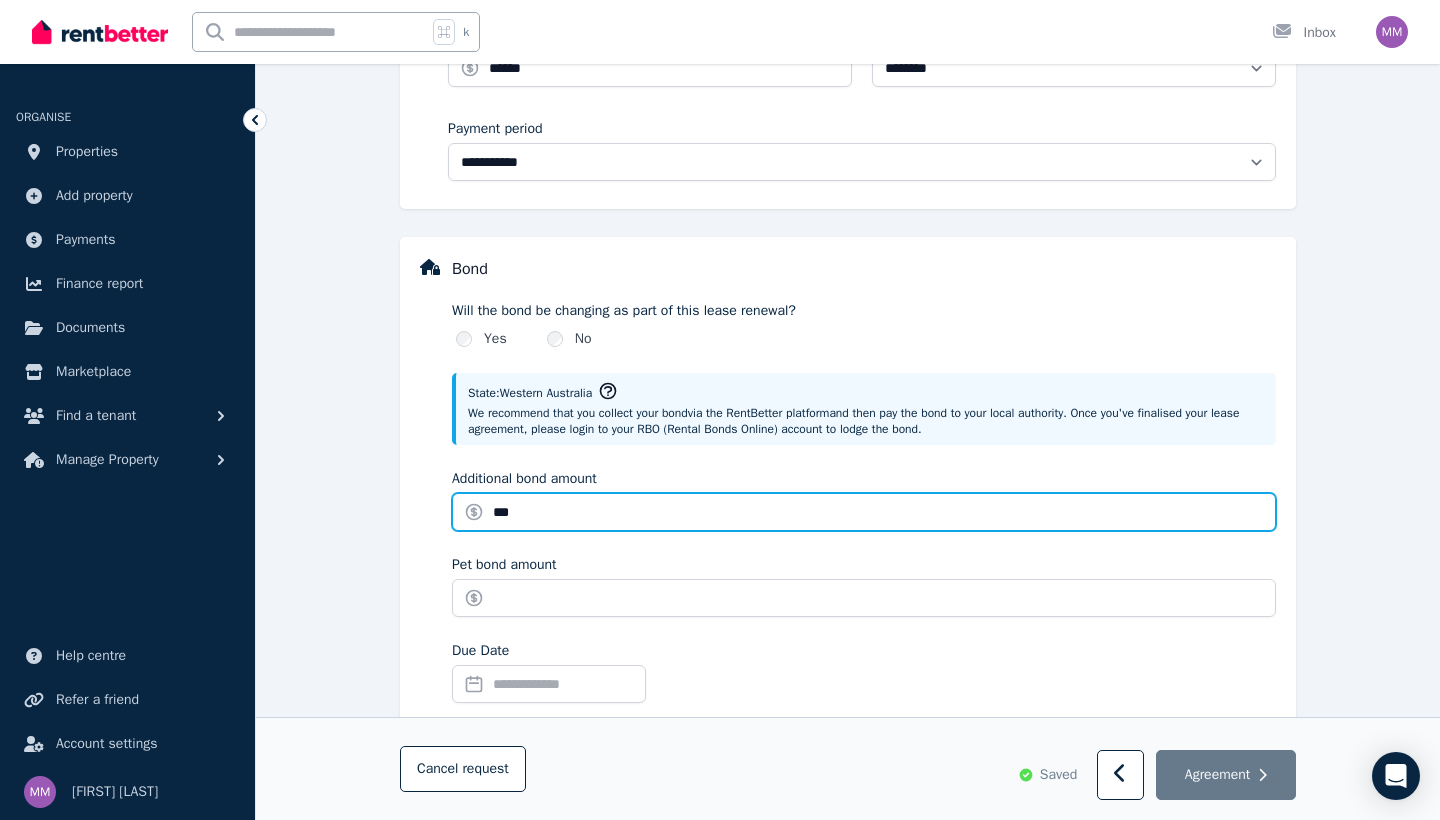 type on "**" 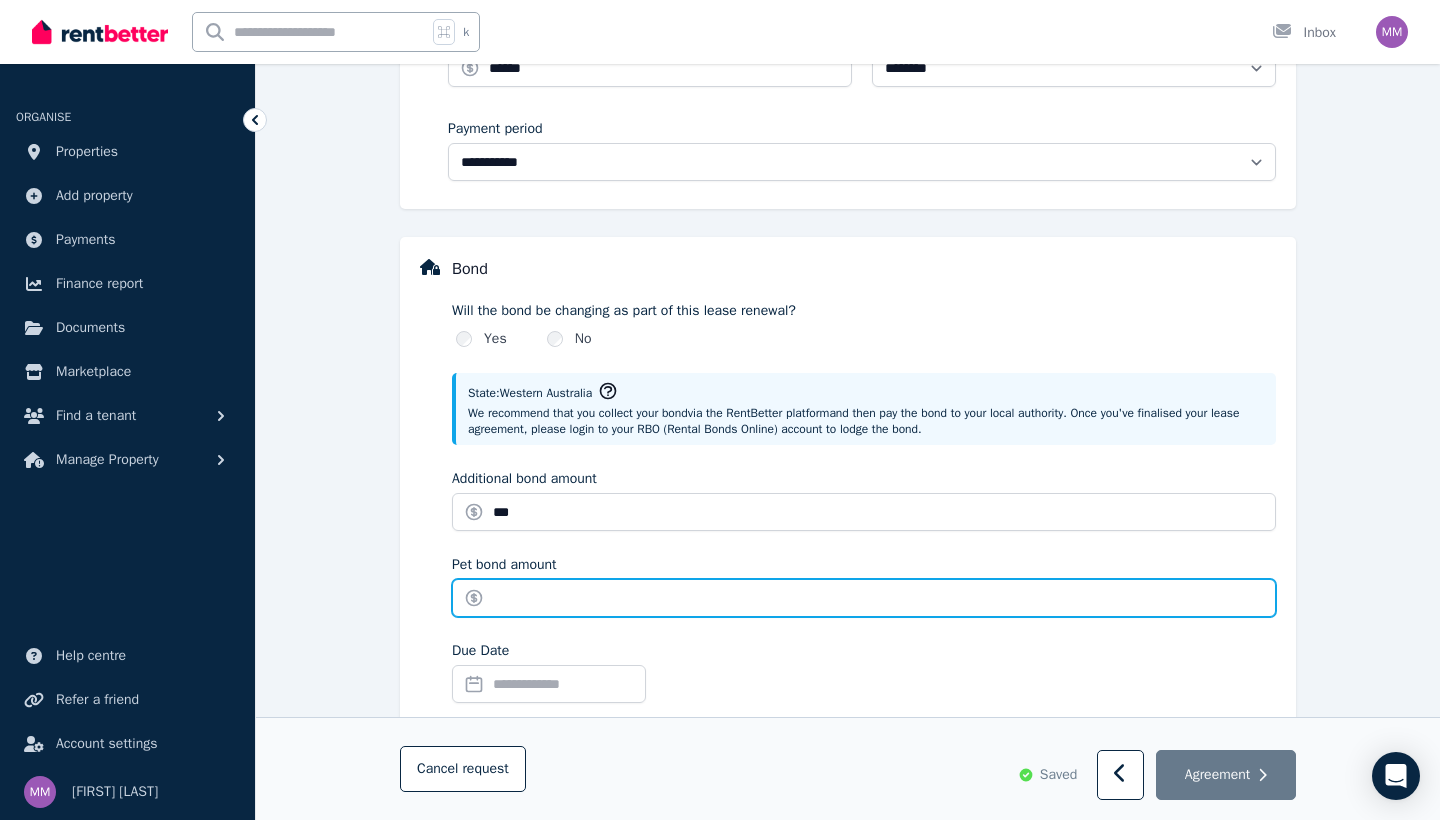 click on "Pet bond amount" at bounding box center [864, 598] 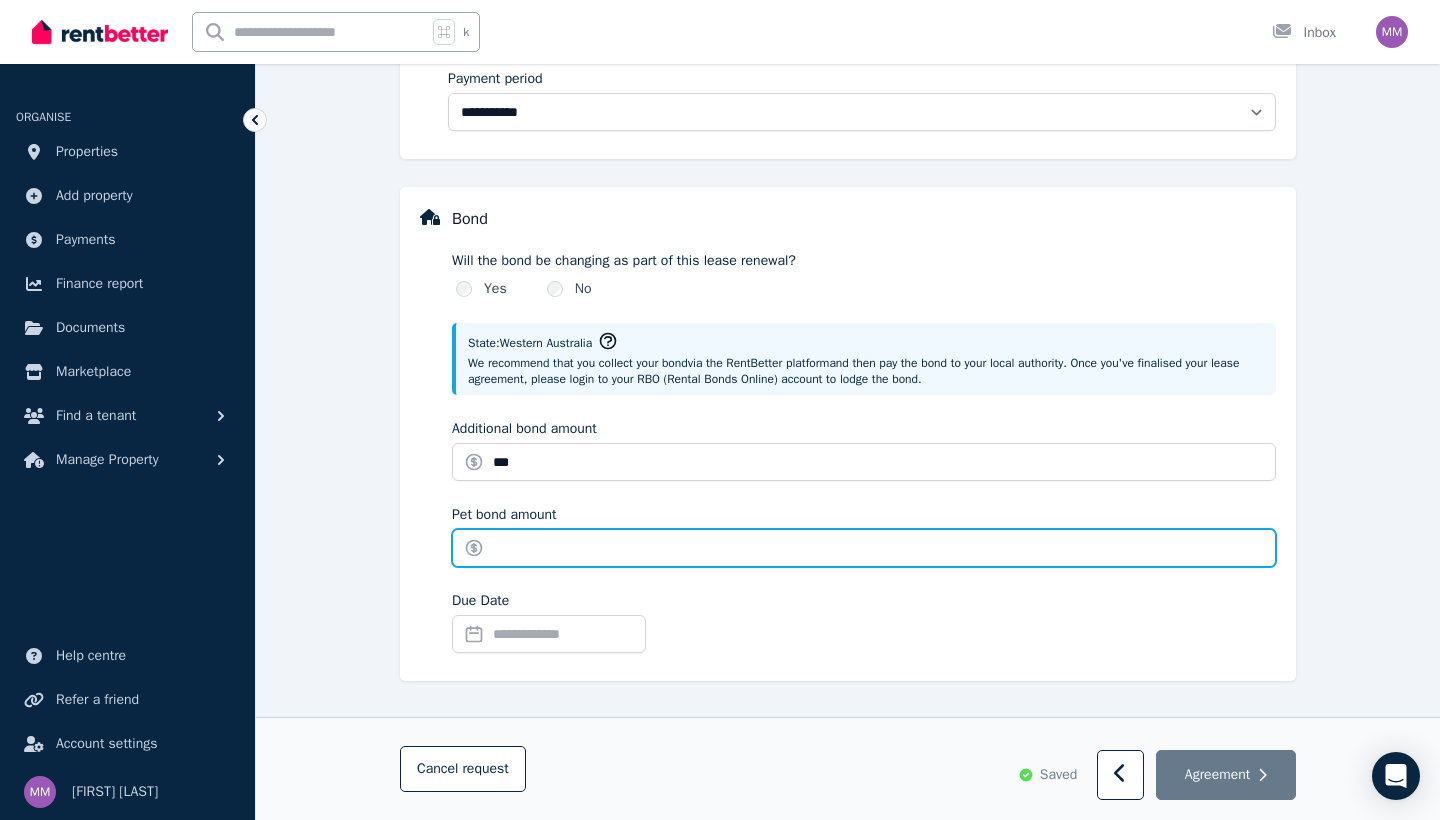 scroll, scrollTop: 938, scrollLeft: 0, axis: vertical 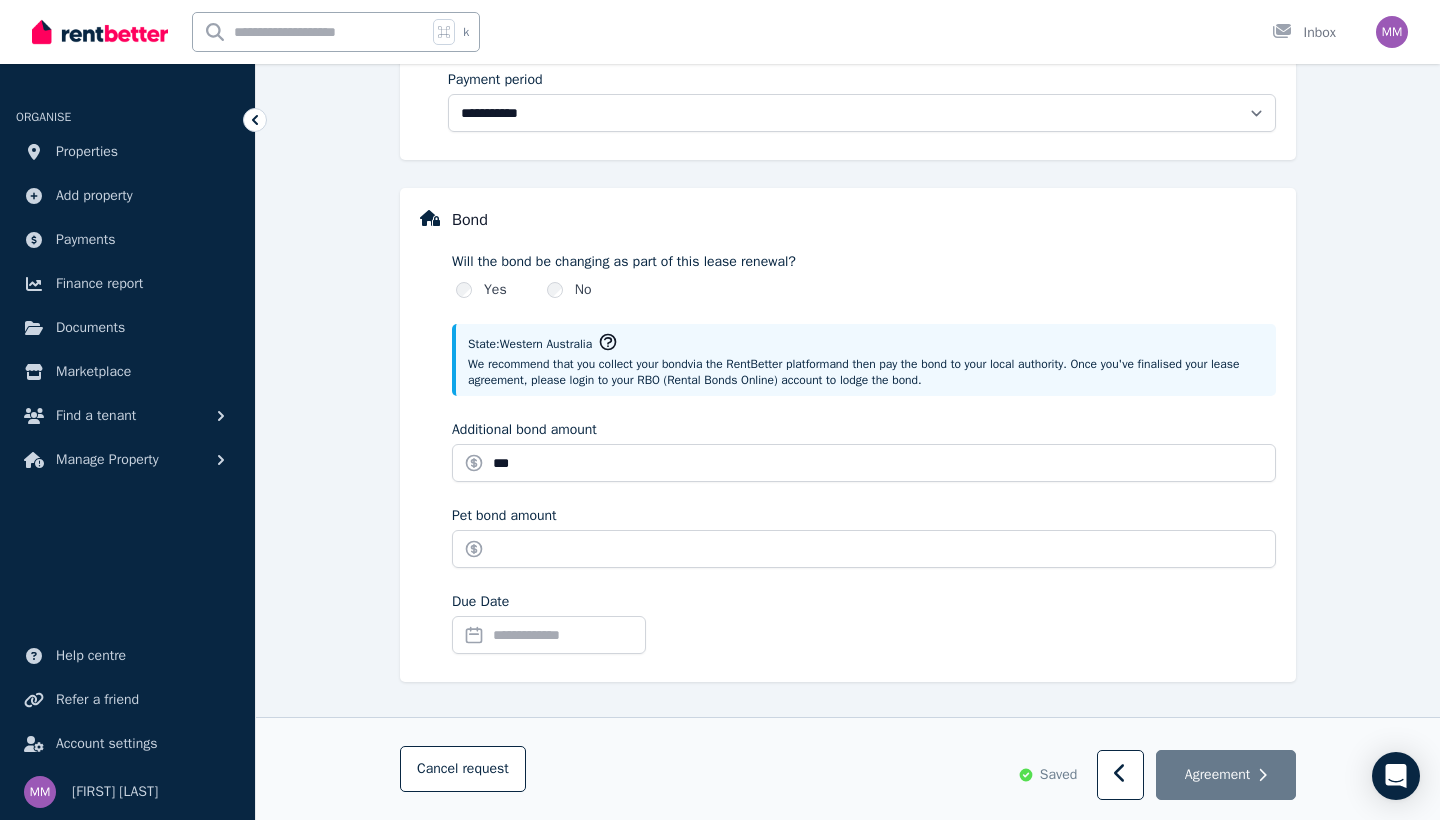 click on "Due Date" at bounding box center (549, 635) 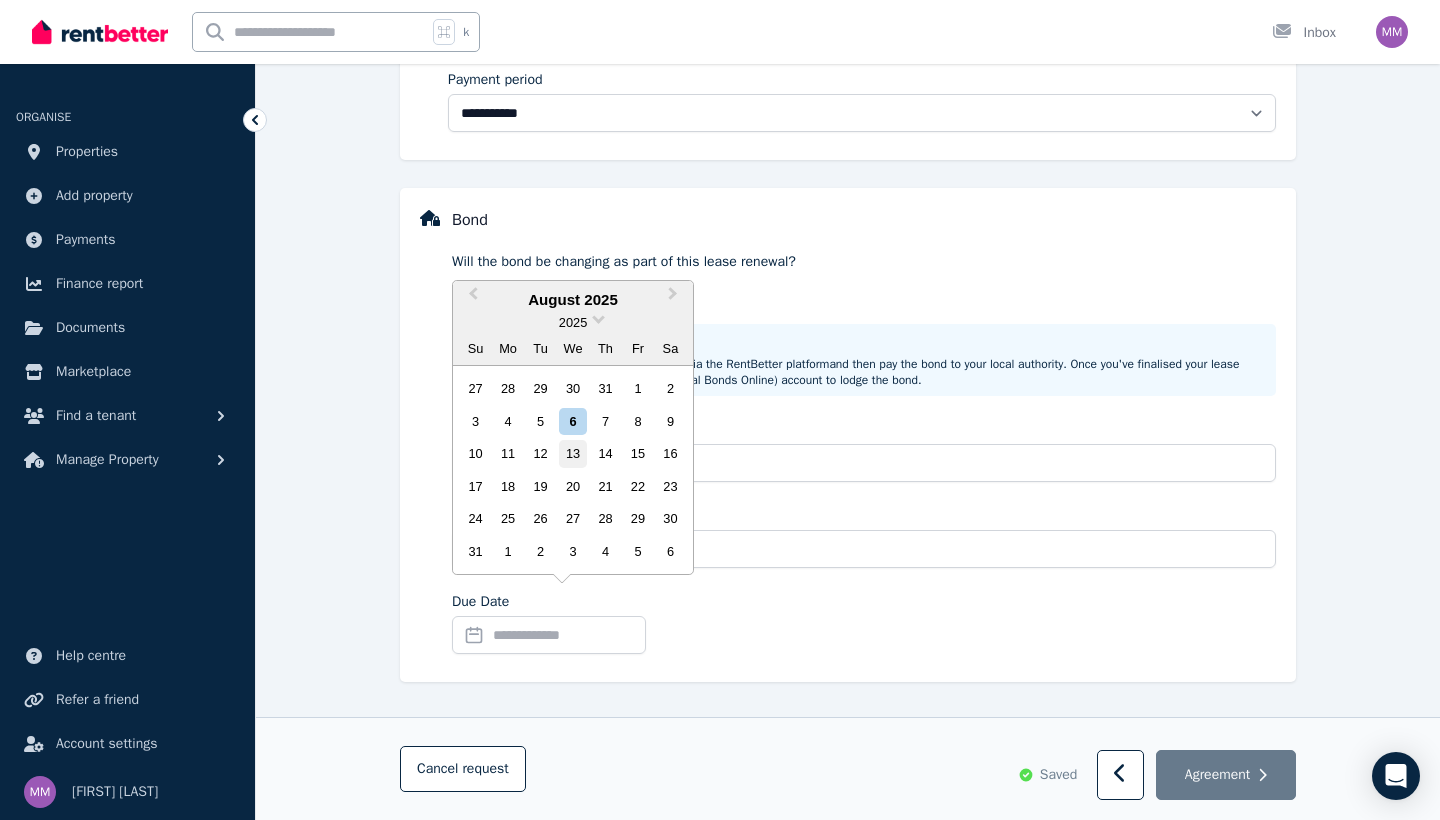 click on "13" at bounding box center [572, 453] 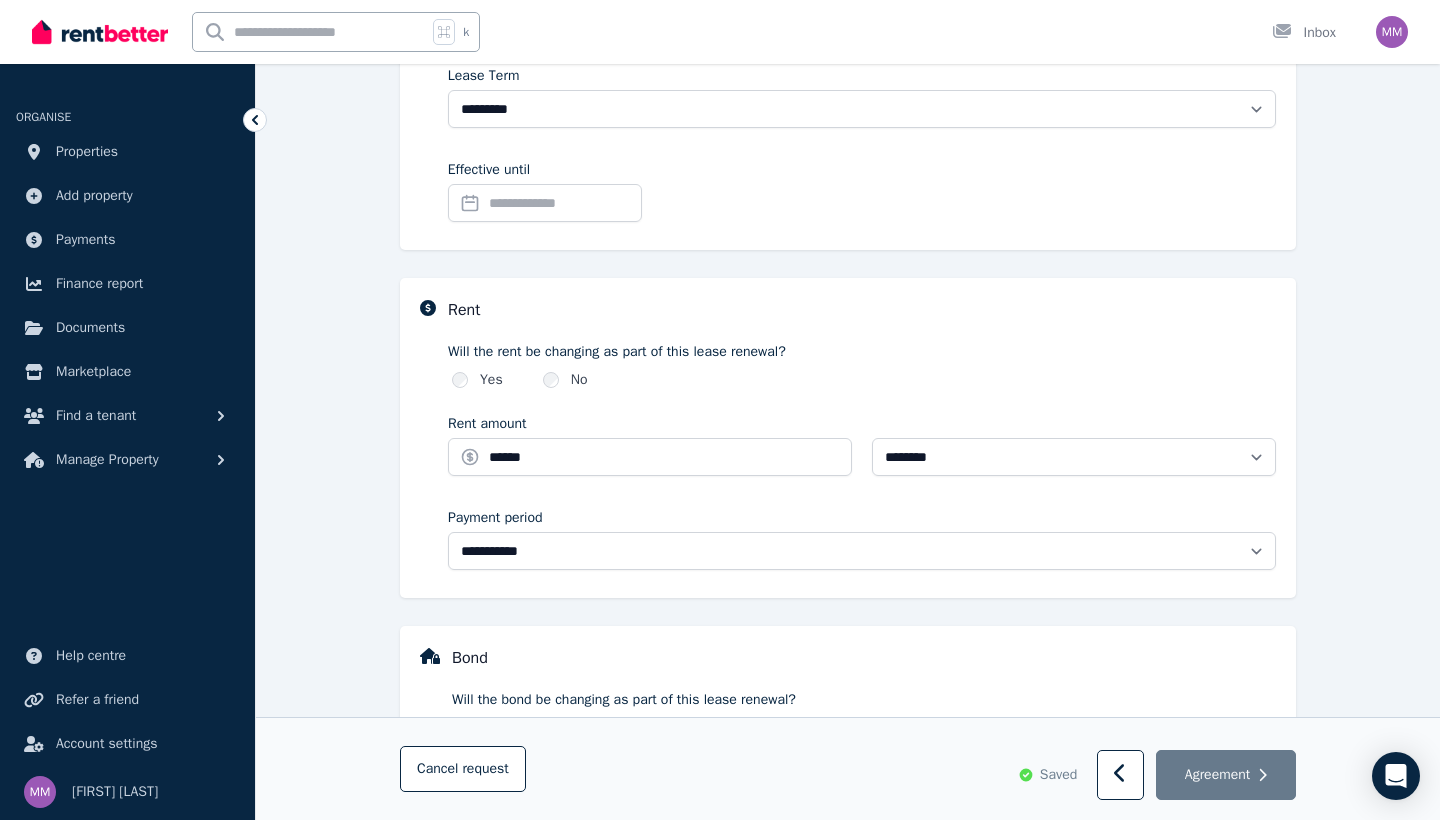 scroll, scrollTop: 572, scrollLeft: 0, axis: vertical 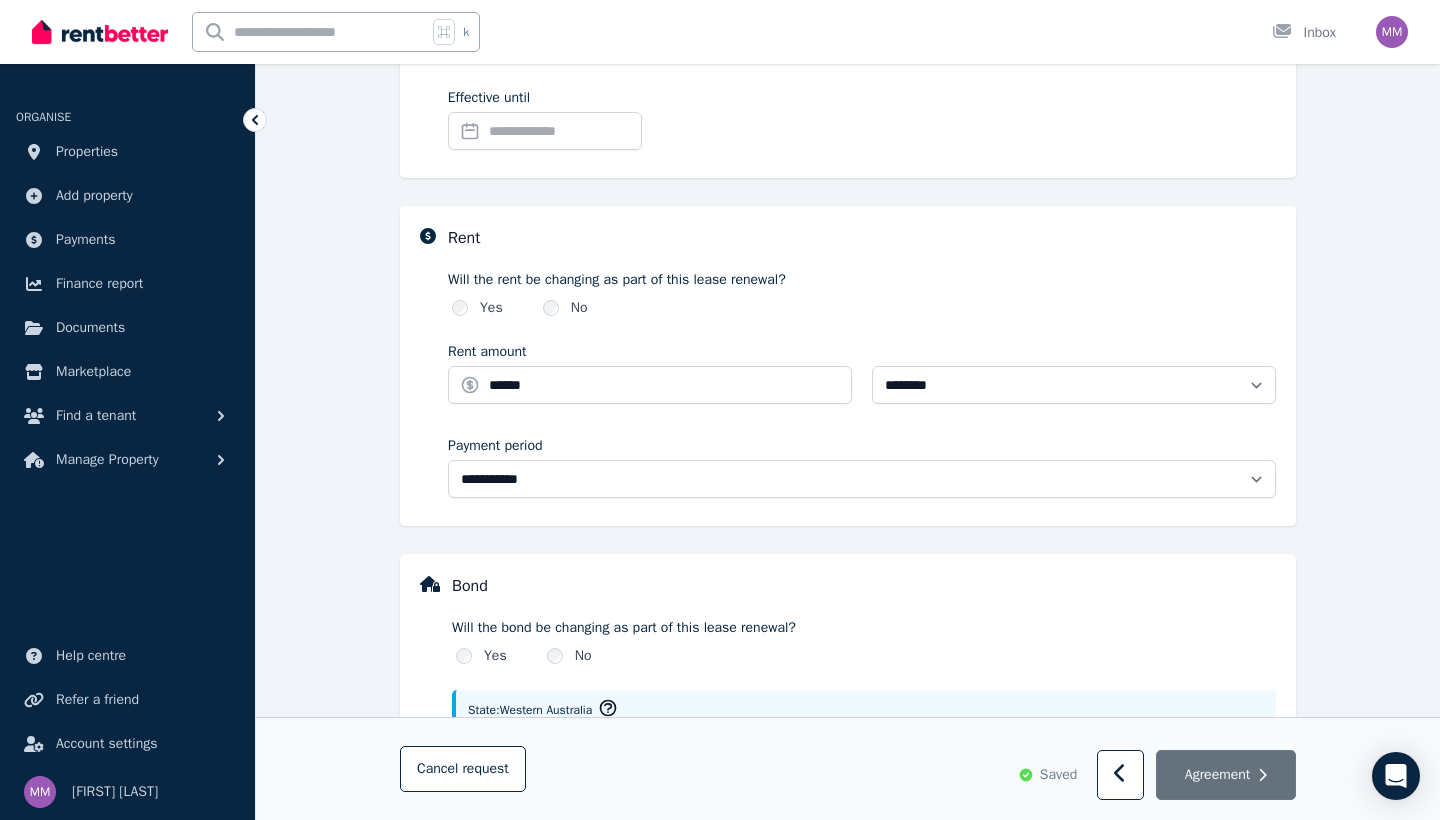click on "Agreement" at bounding box center (1217, 775) 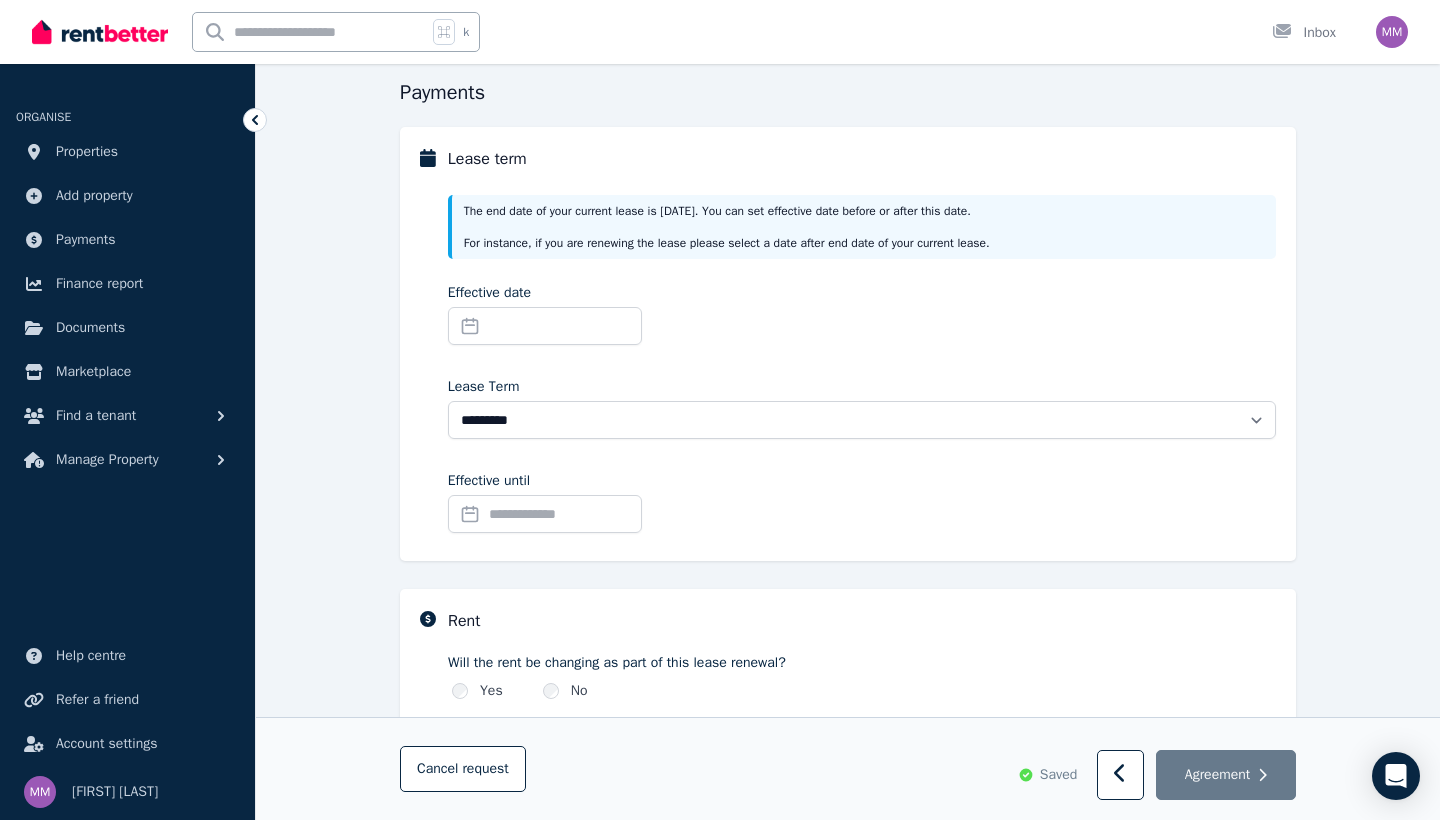 scroll, scrollTop: 174, scrollLeft: 0, axis: vertical 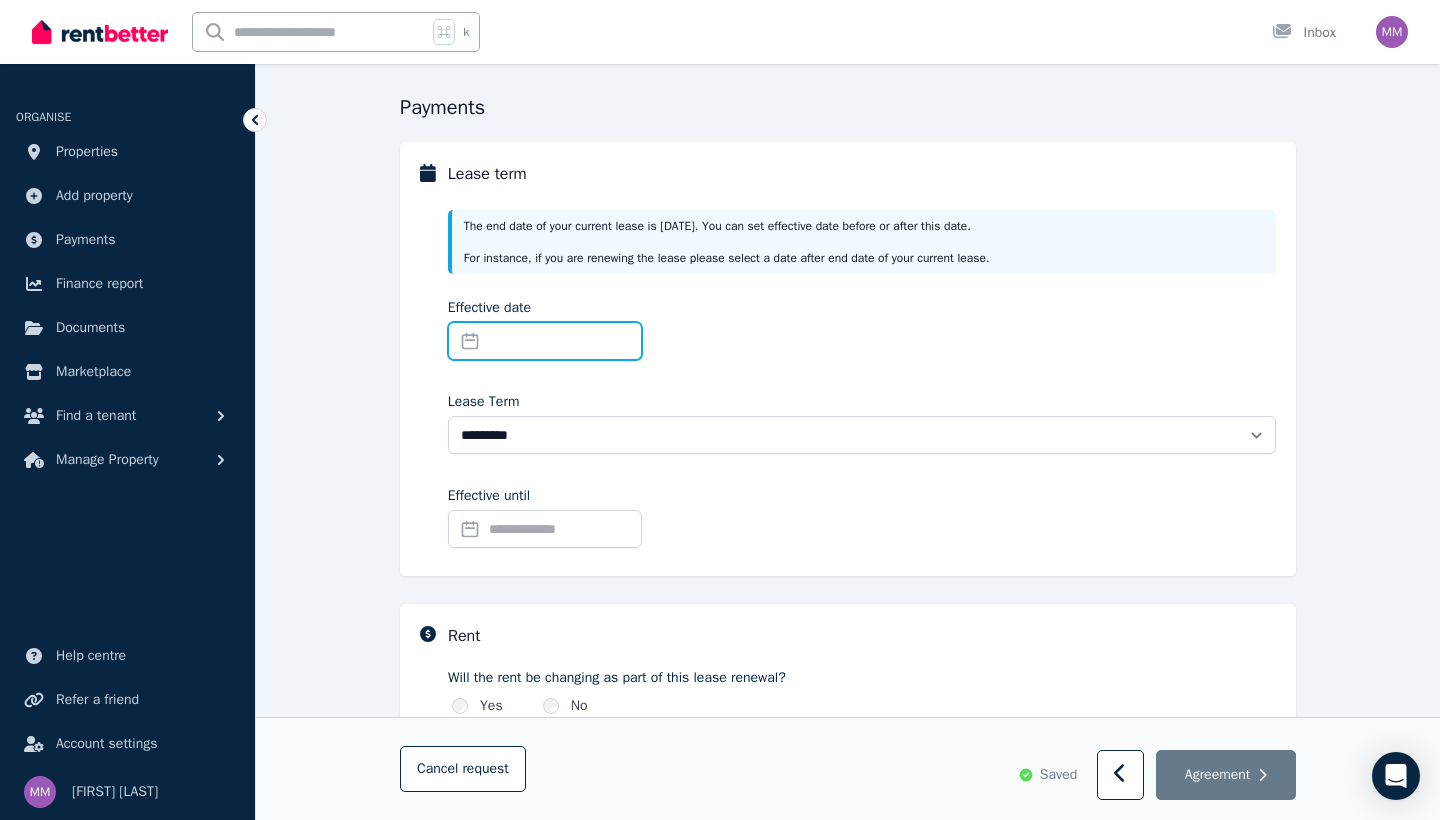click on "Effective date" at bounding box center [545, 341] 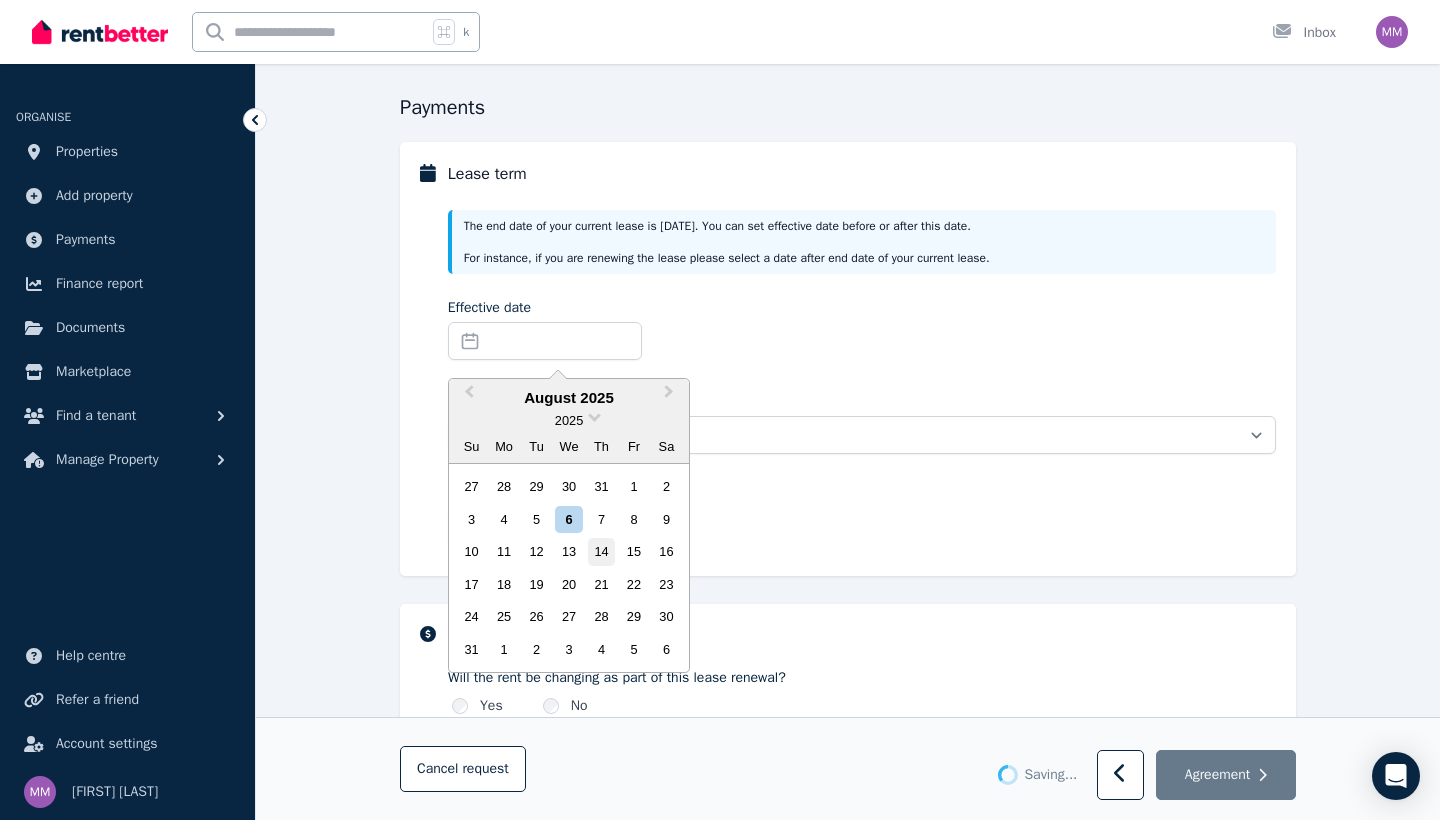 click on "14" at bounding box center (601, 551) 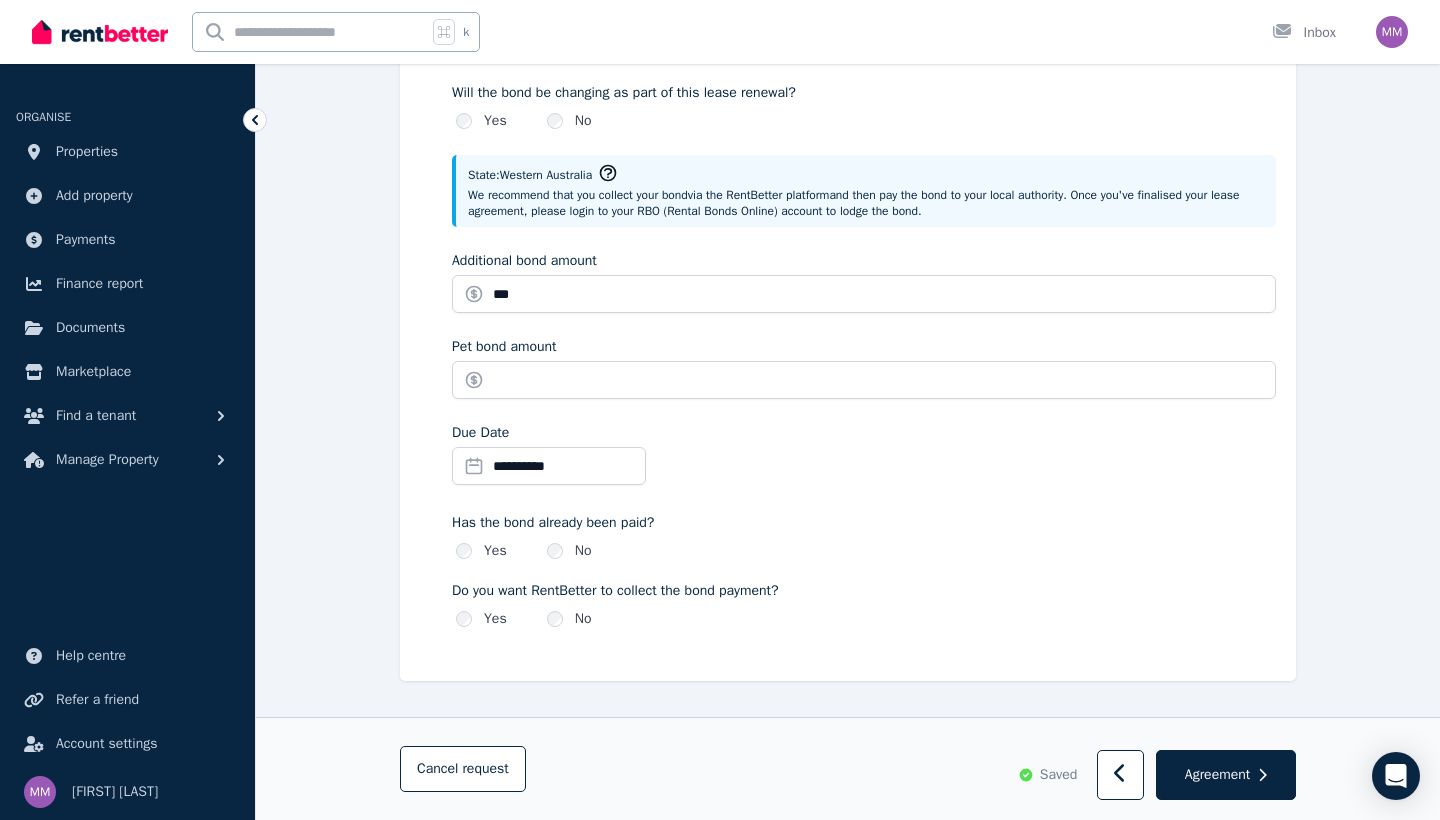 scroll, scrollTop: 1106, scrollLeft: 0, axis: vertical 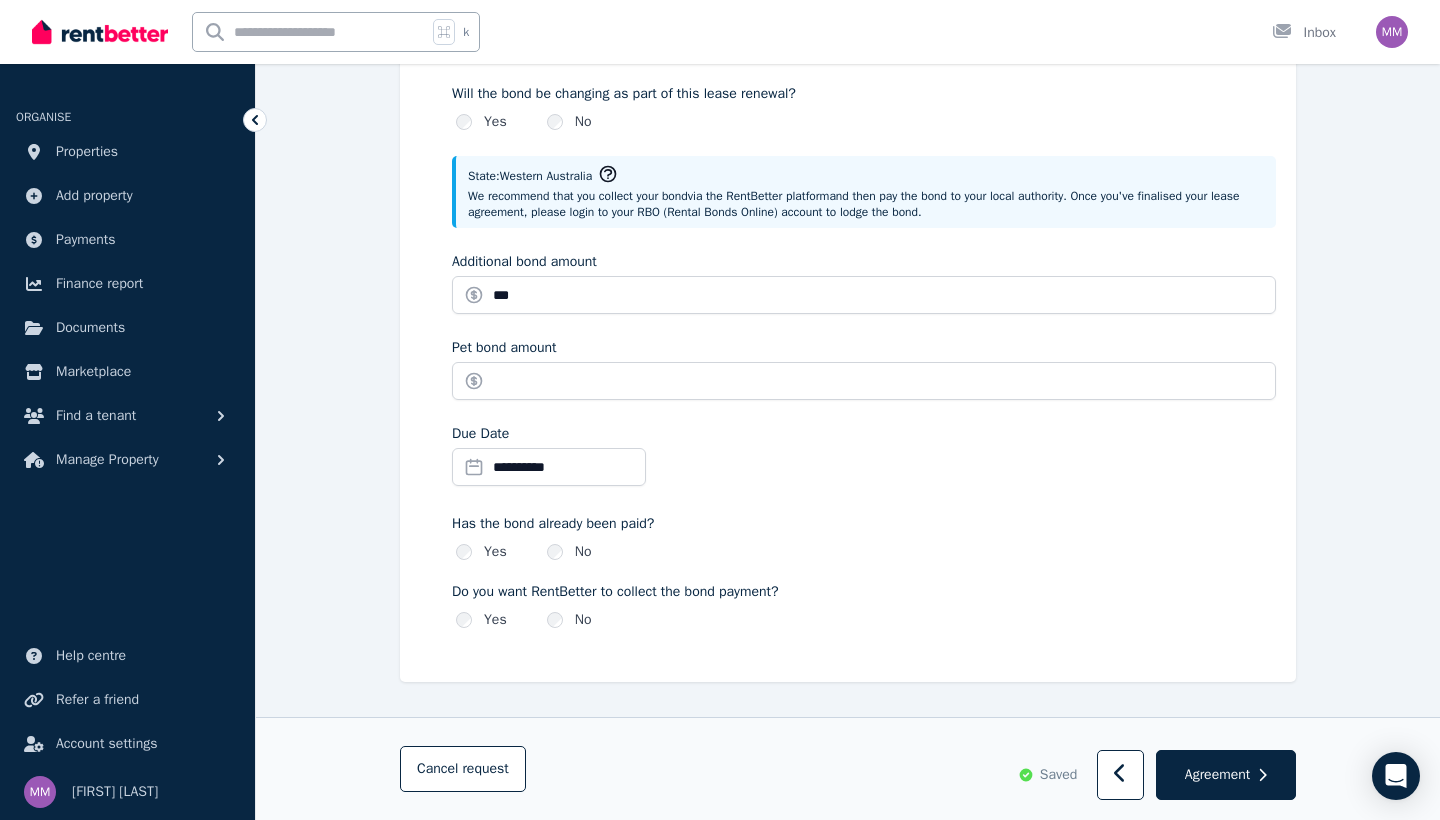 click on "**********" at bounding box center [549, 467] 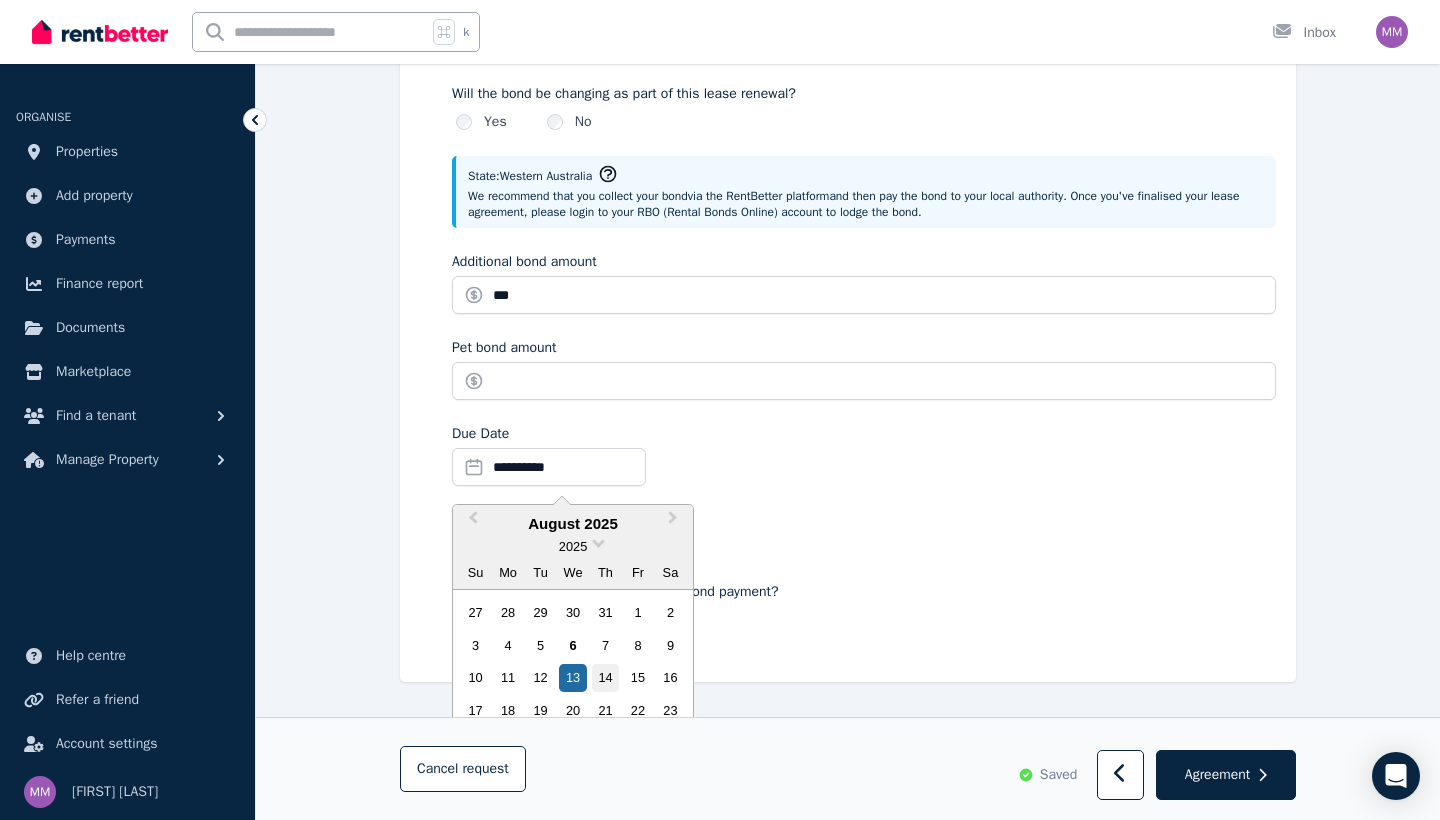 click on "14" at bounding box center [605, 677] 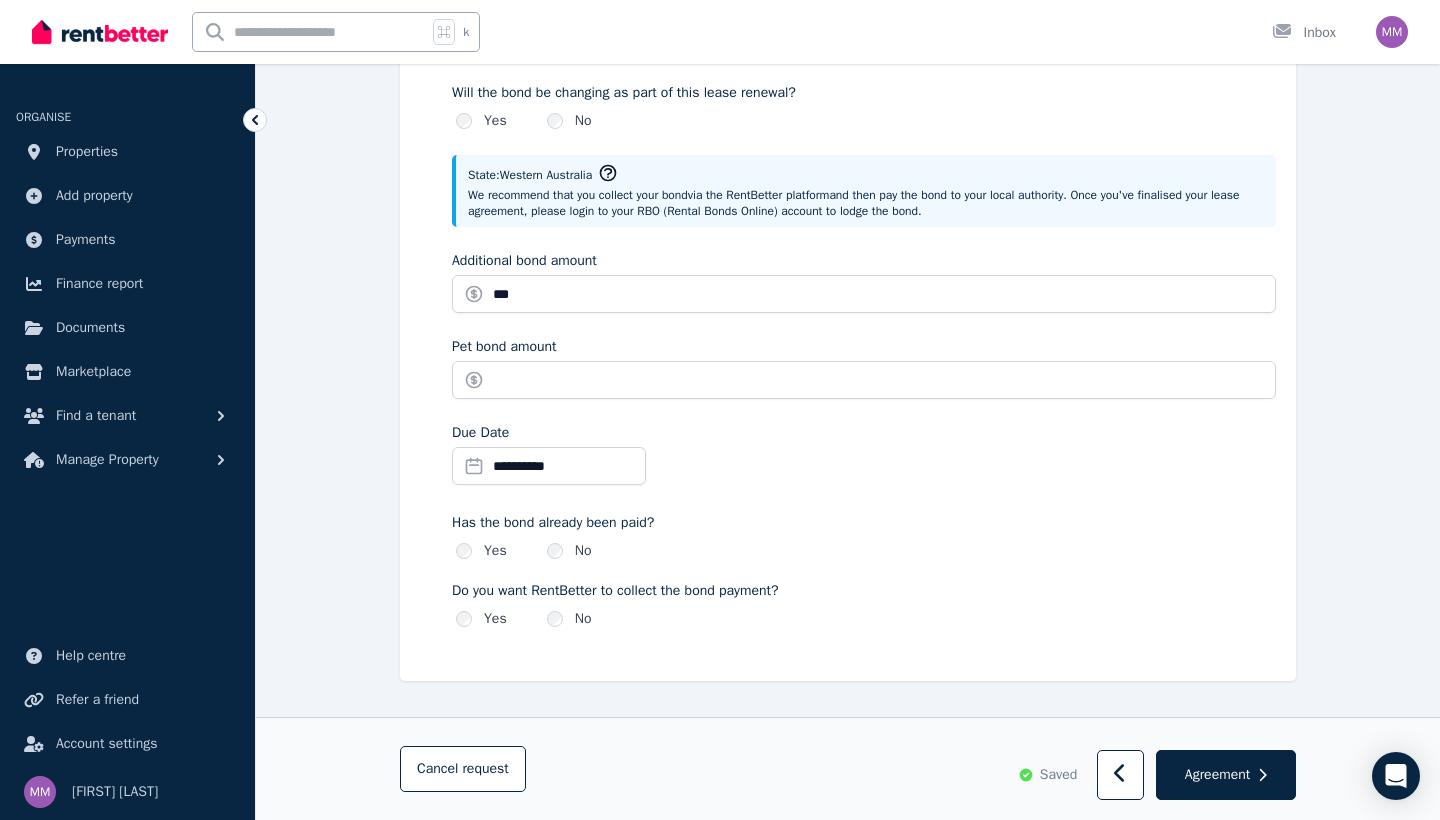scroll, scrollTop: 1106, scrollLeft: 0, axis: vertical 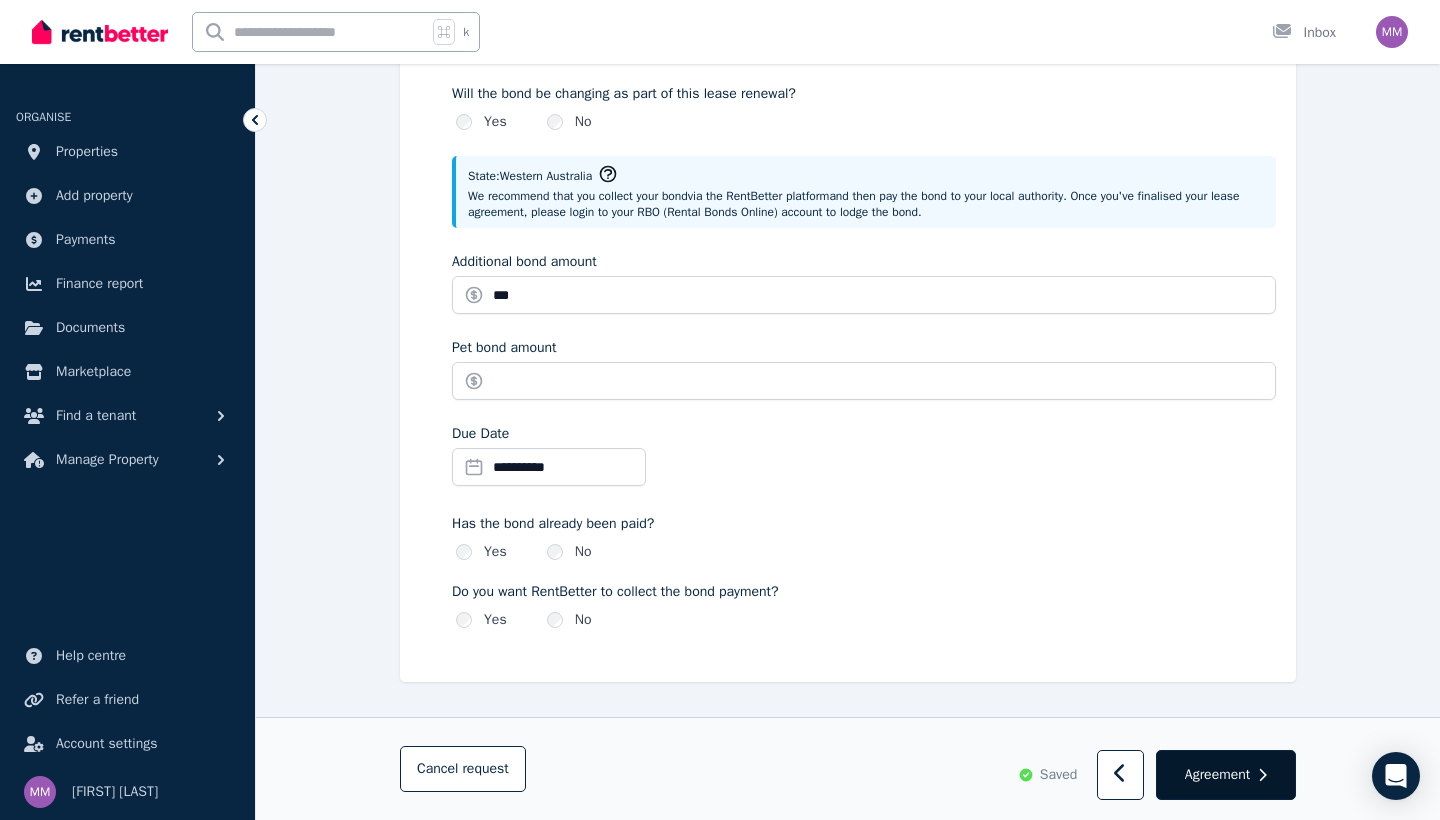 click on "Agreement" at bounding box center (1217, 775) 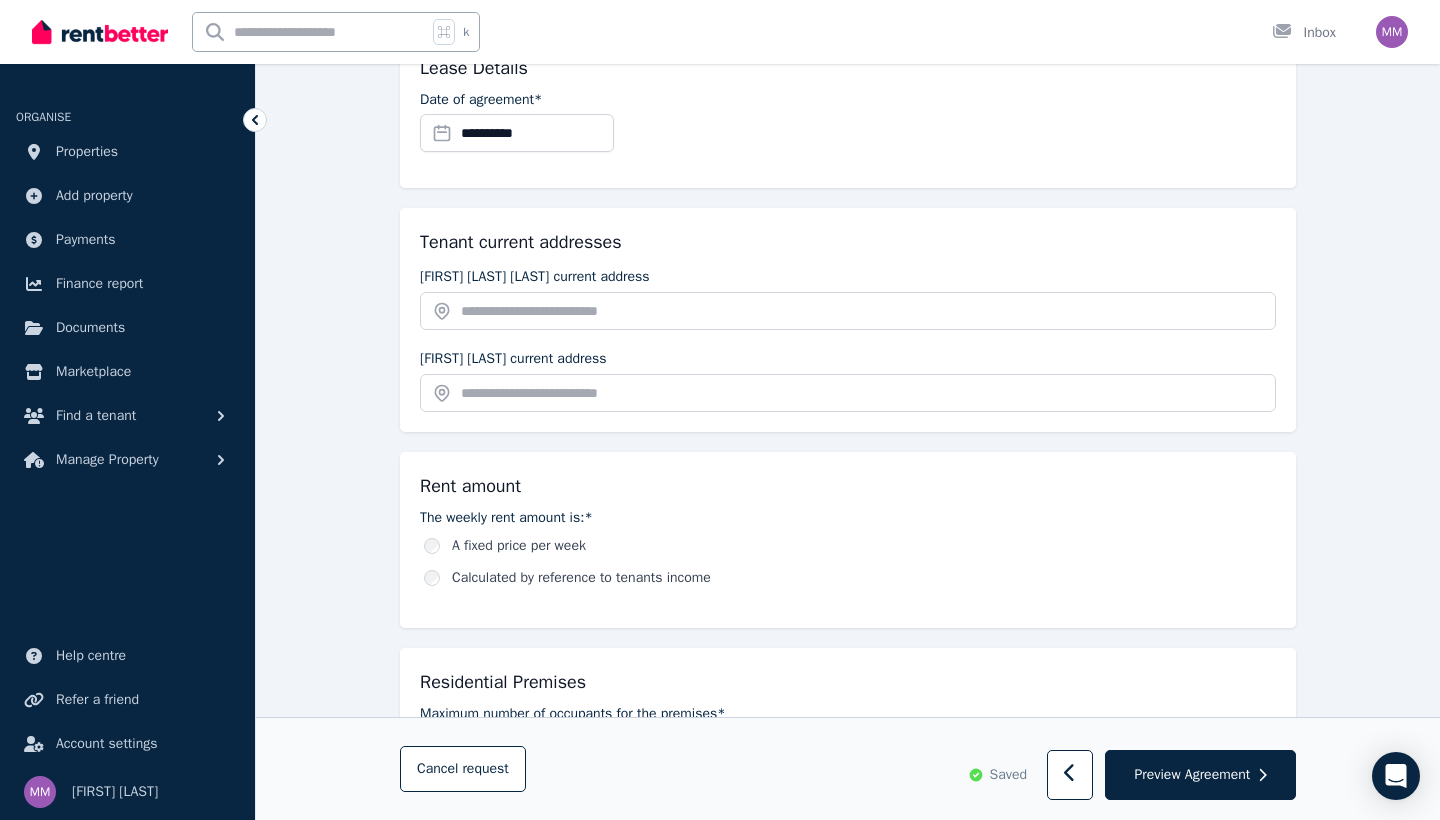 scroll, scrollTop: 315, scrollLeft: 0, axis: vertical 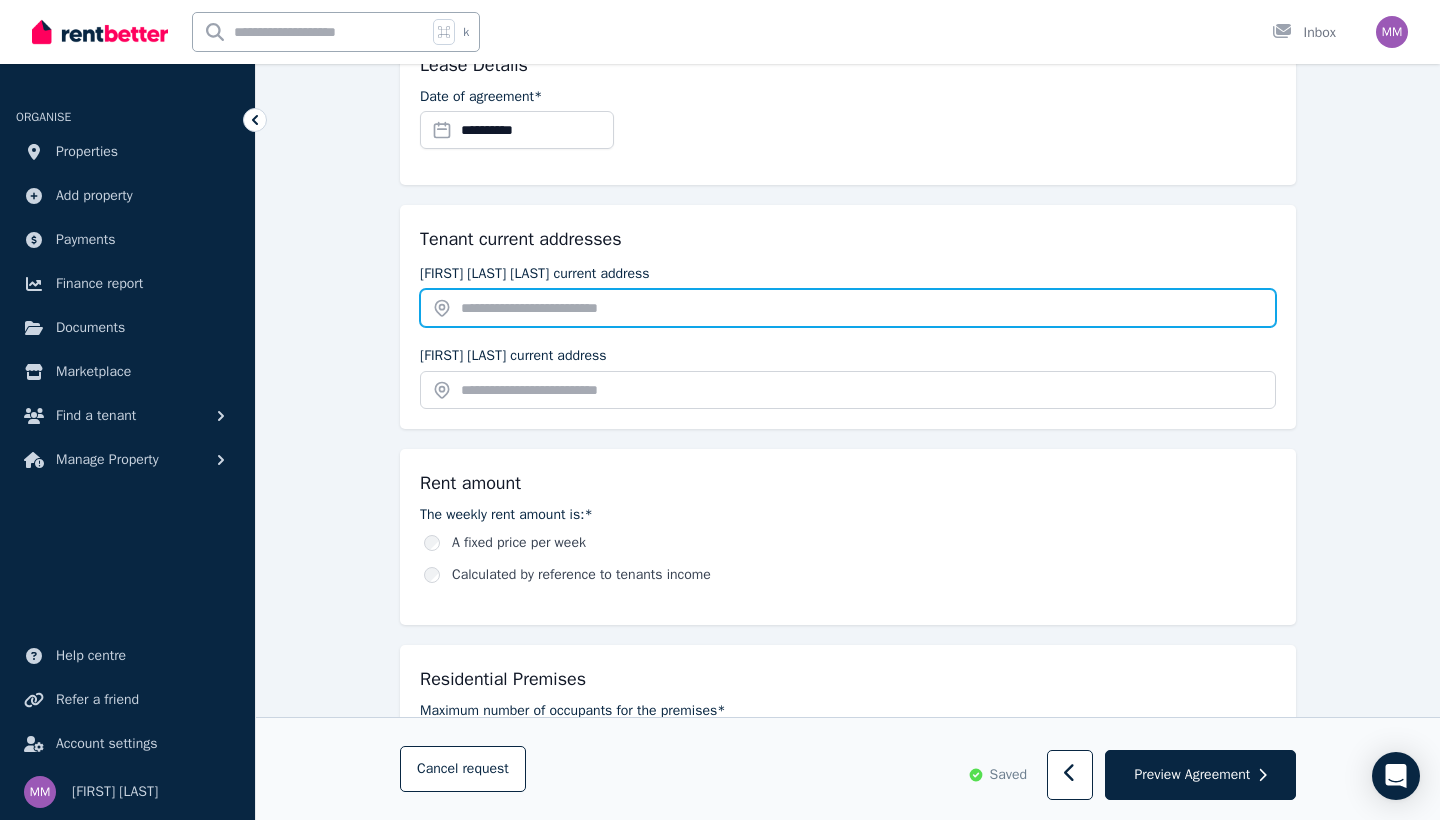 click at bounding box center (848, 308) 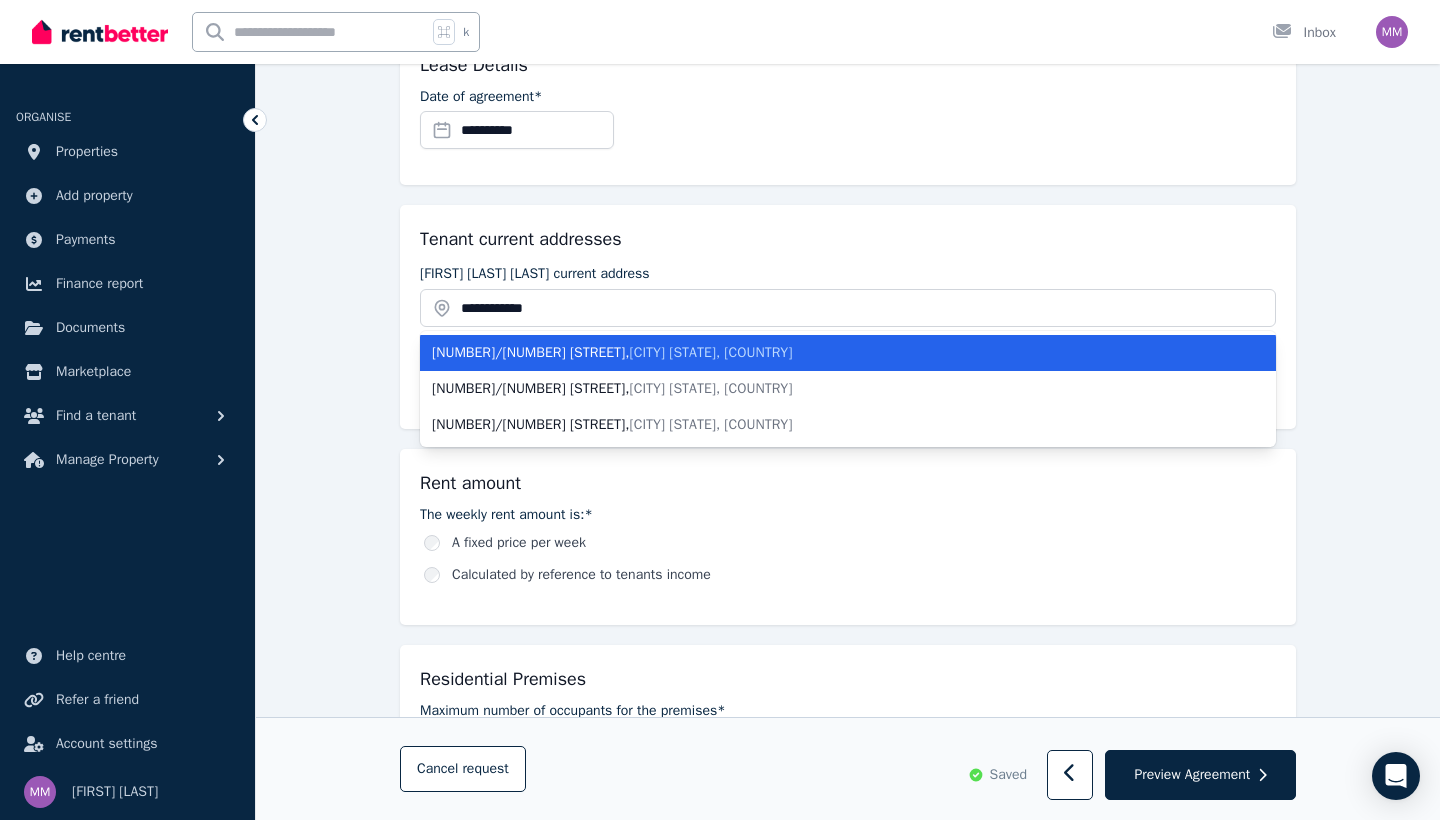 click on "[NUMBER]/[NUMBER] [STREET] ,  [CITY] [STATE], [COUNTRY]" at bounding box center [836, 353] 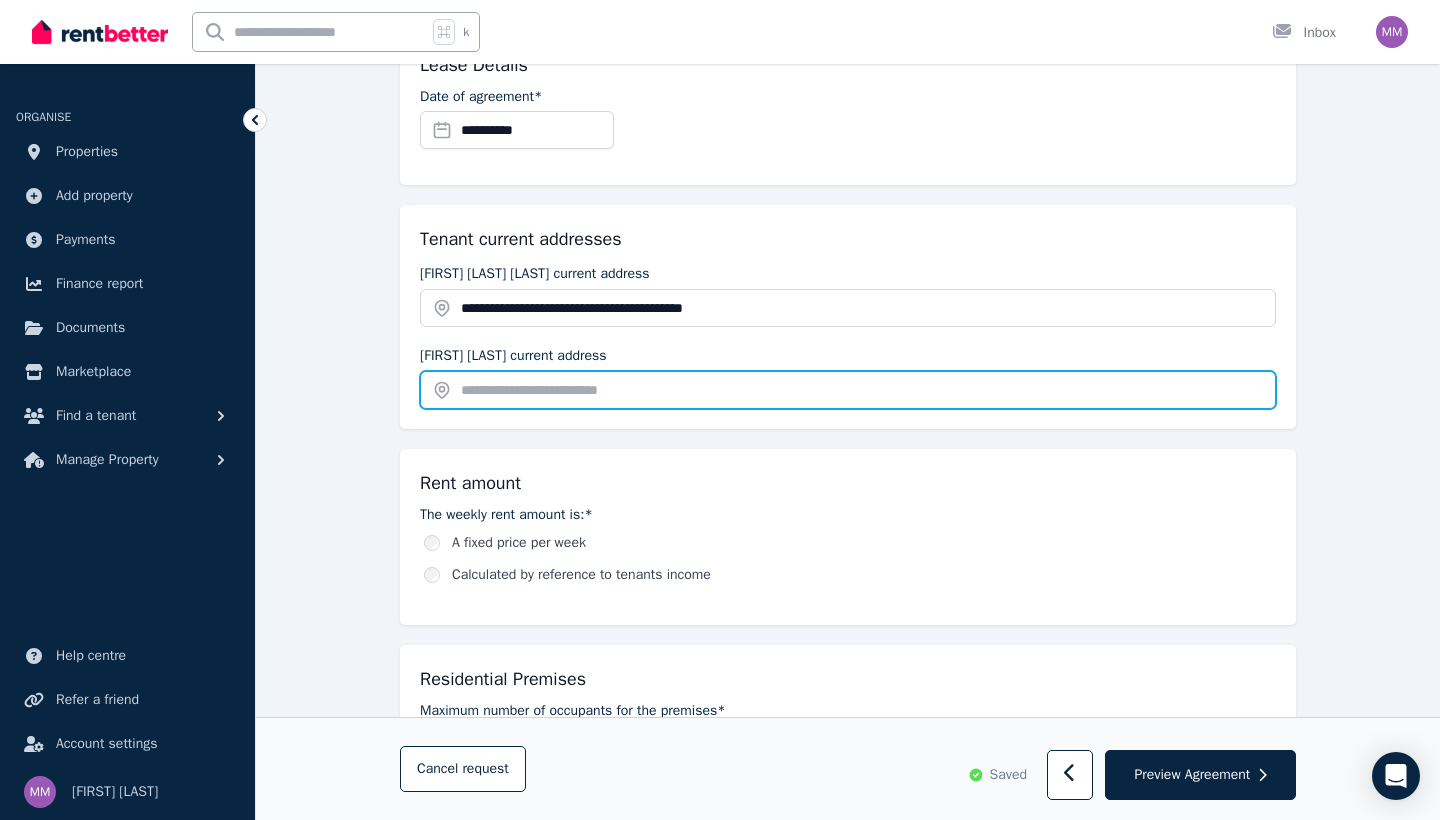 click at bounding box center (848, 390) 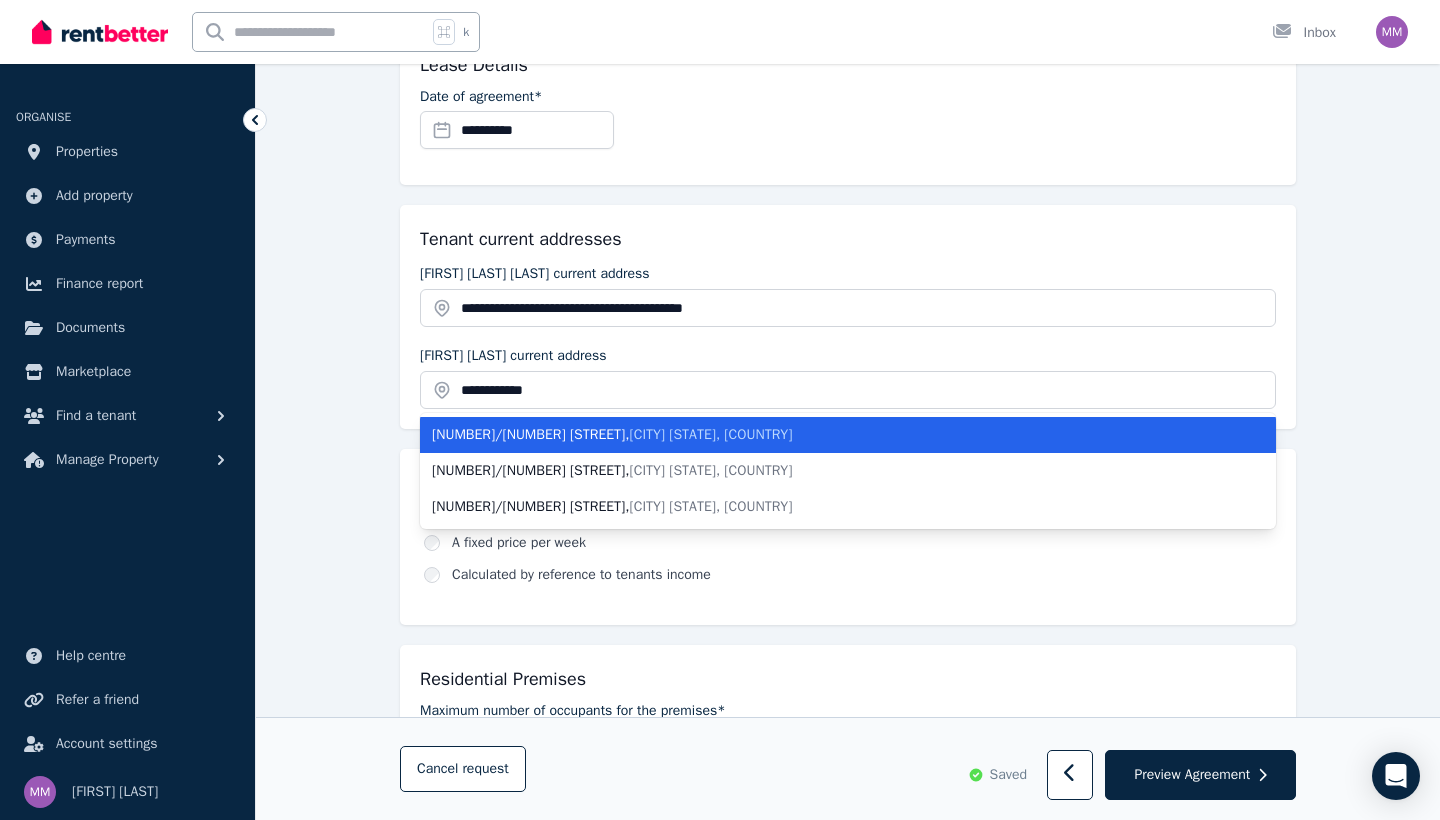 click on "[NUMBER]/[NUMBER] [STREET] ,  [CITY] [STATE], [COUNTRY]" at bounding box center [836, 435] 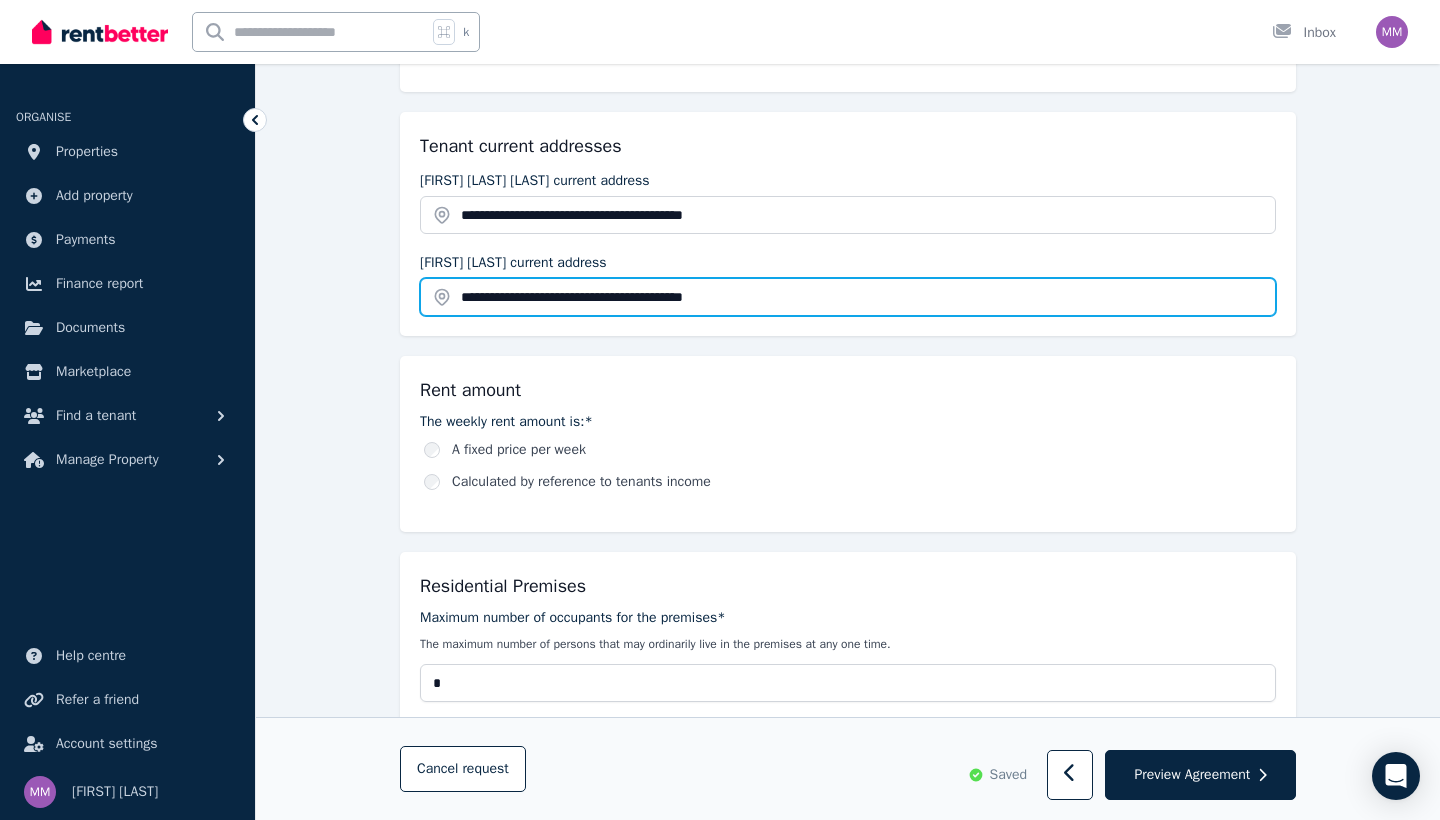 scroll, scrollTop: 435, scrollLeft: 0, axis: vertical 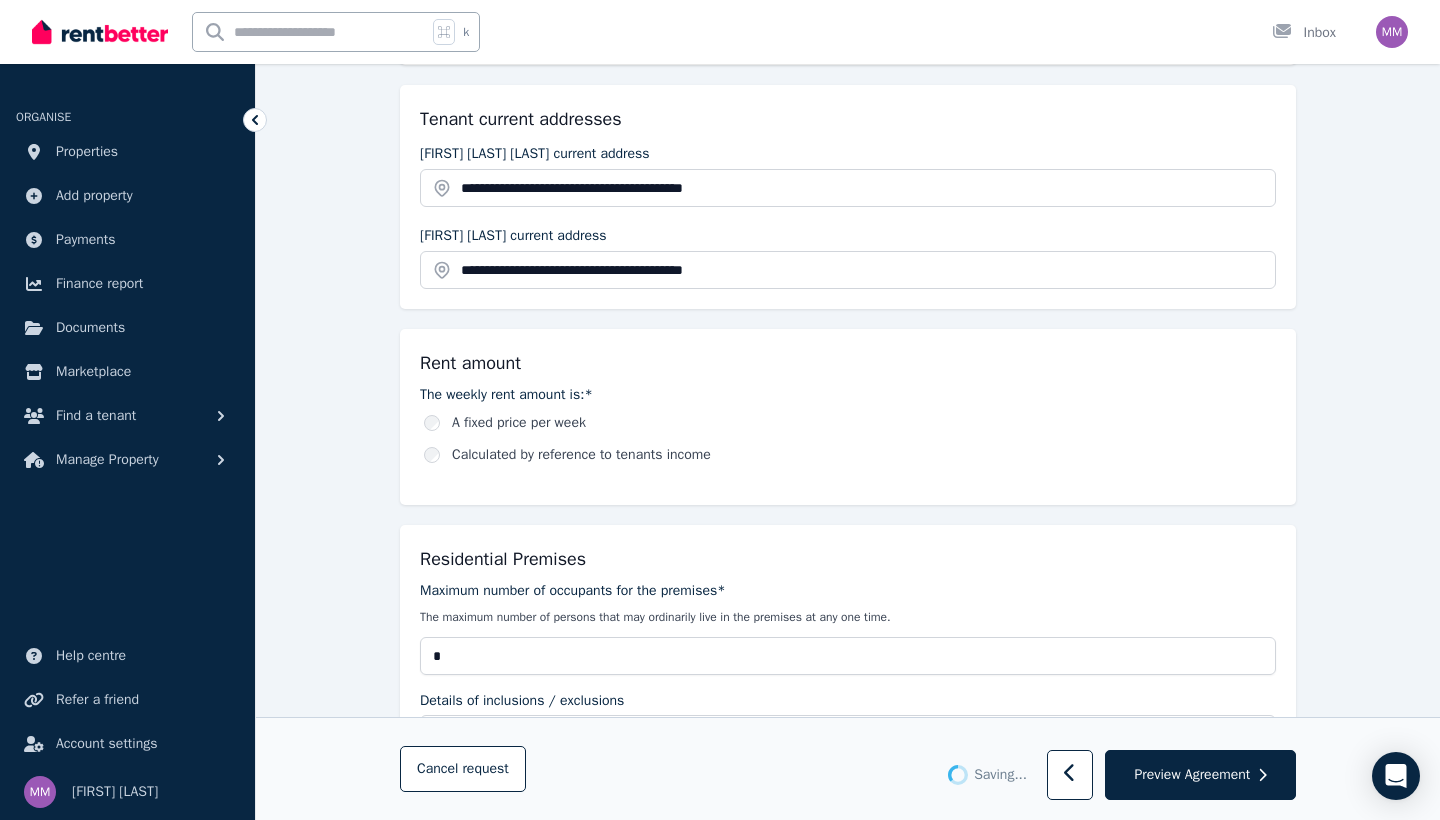 click on "A fixed price per week" at bounding box center (850, 423) 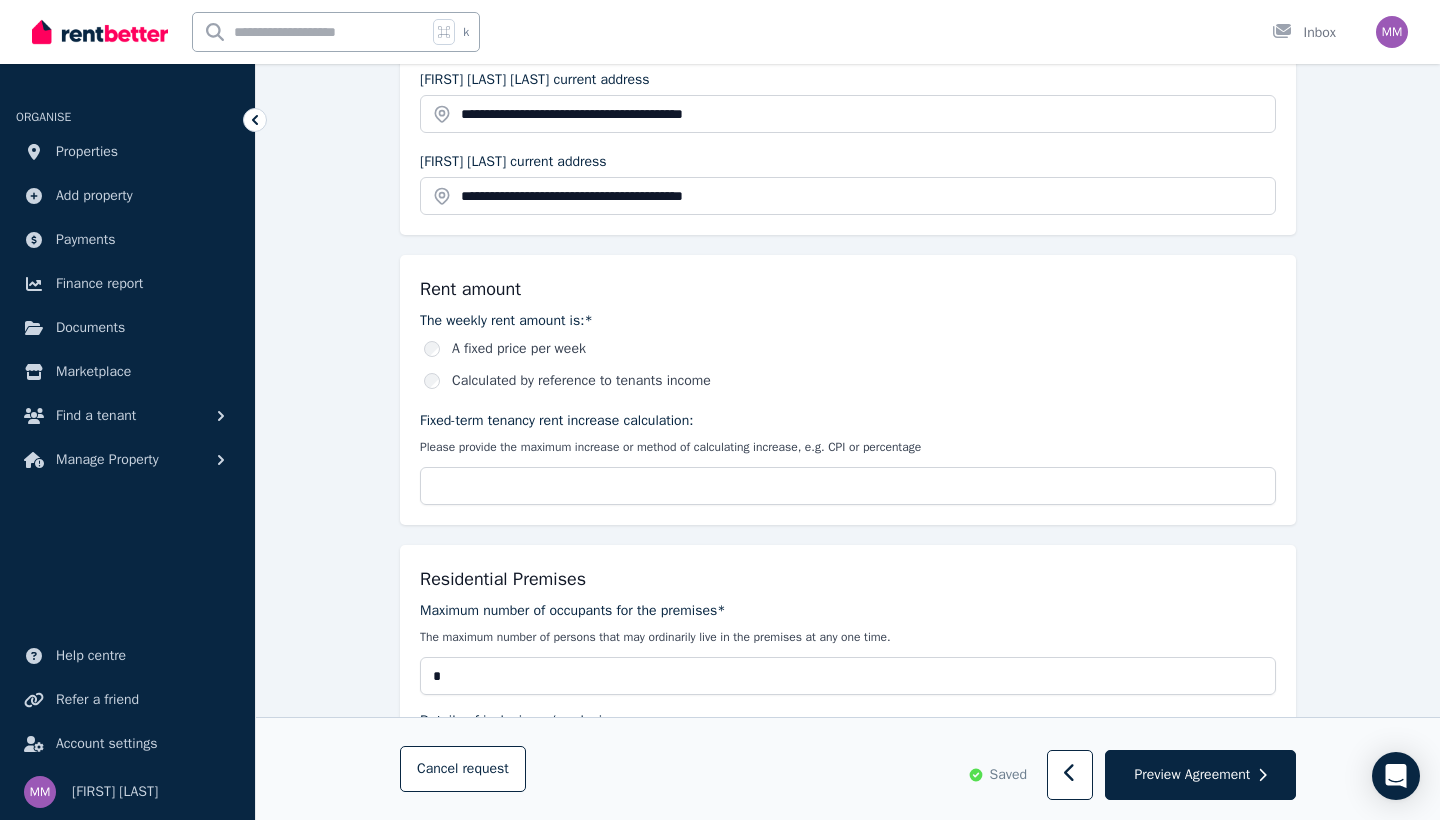 scroll, scrollTop: 514, scrollLeft: 0, axis: vertical 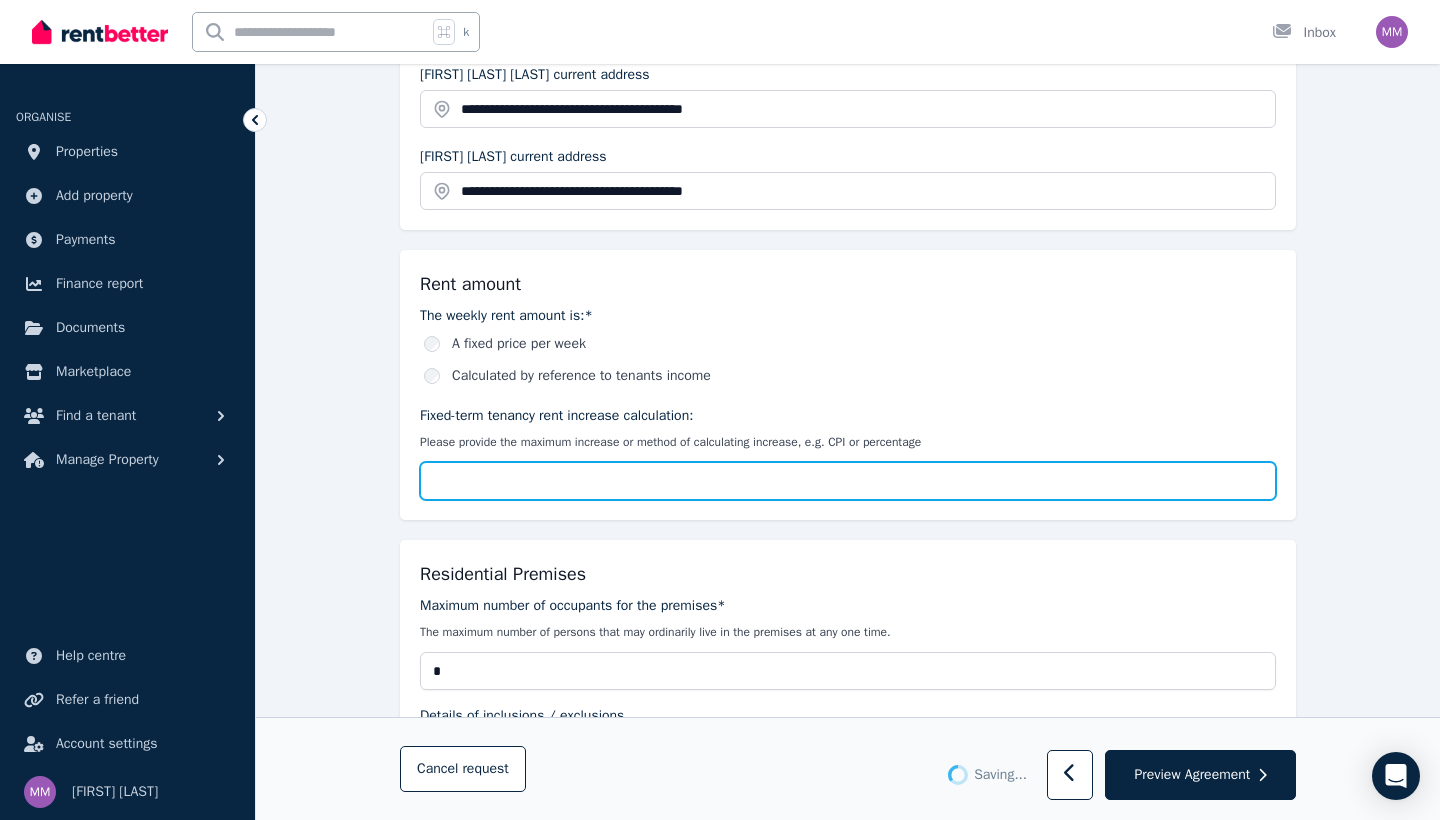 click on "Fixed-term tenancy rent increase calculation:" at bounding box center [848, 481] 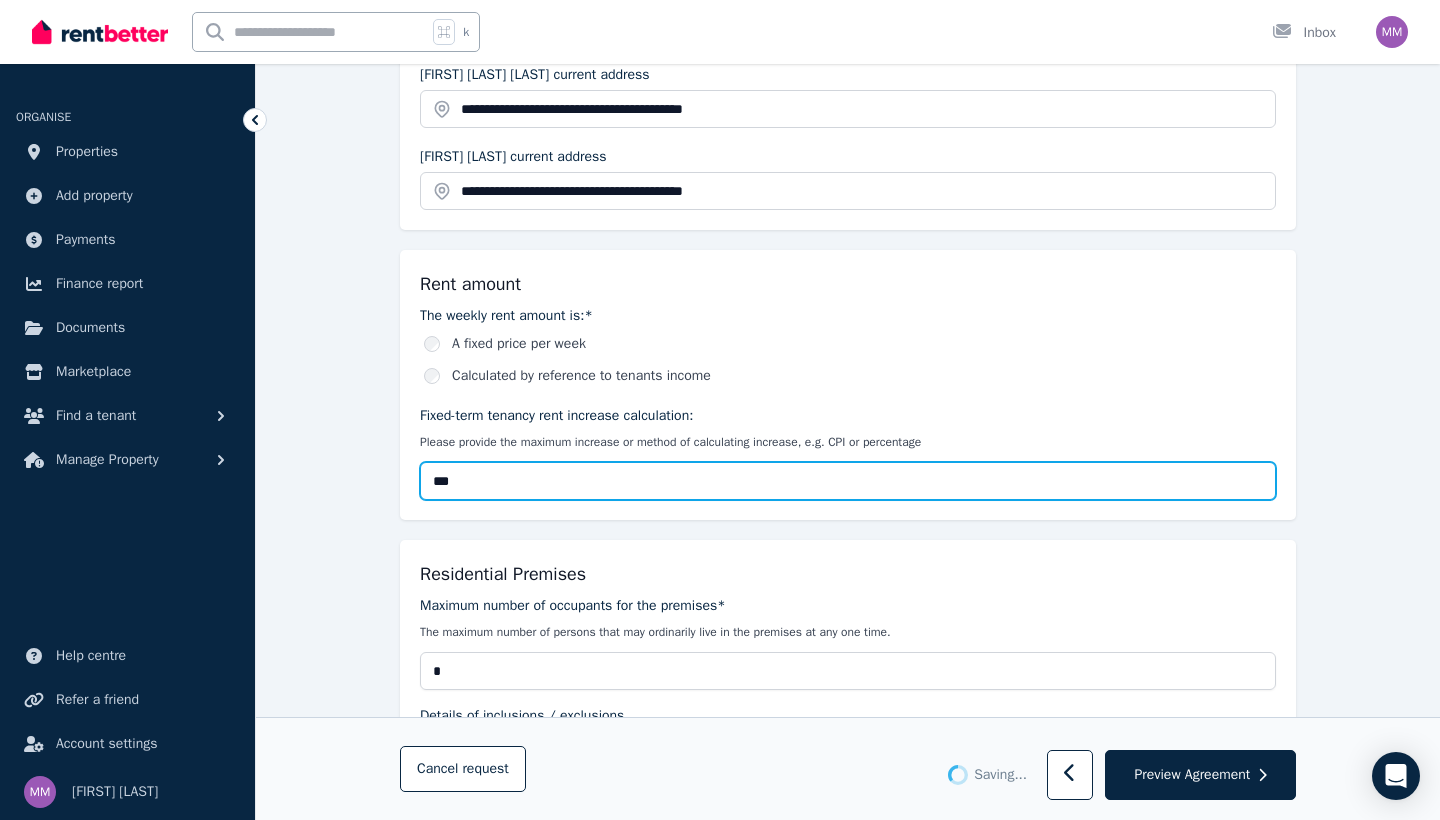 type on "**" 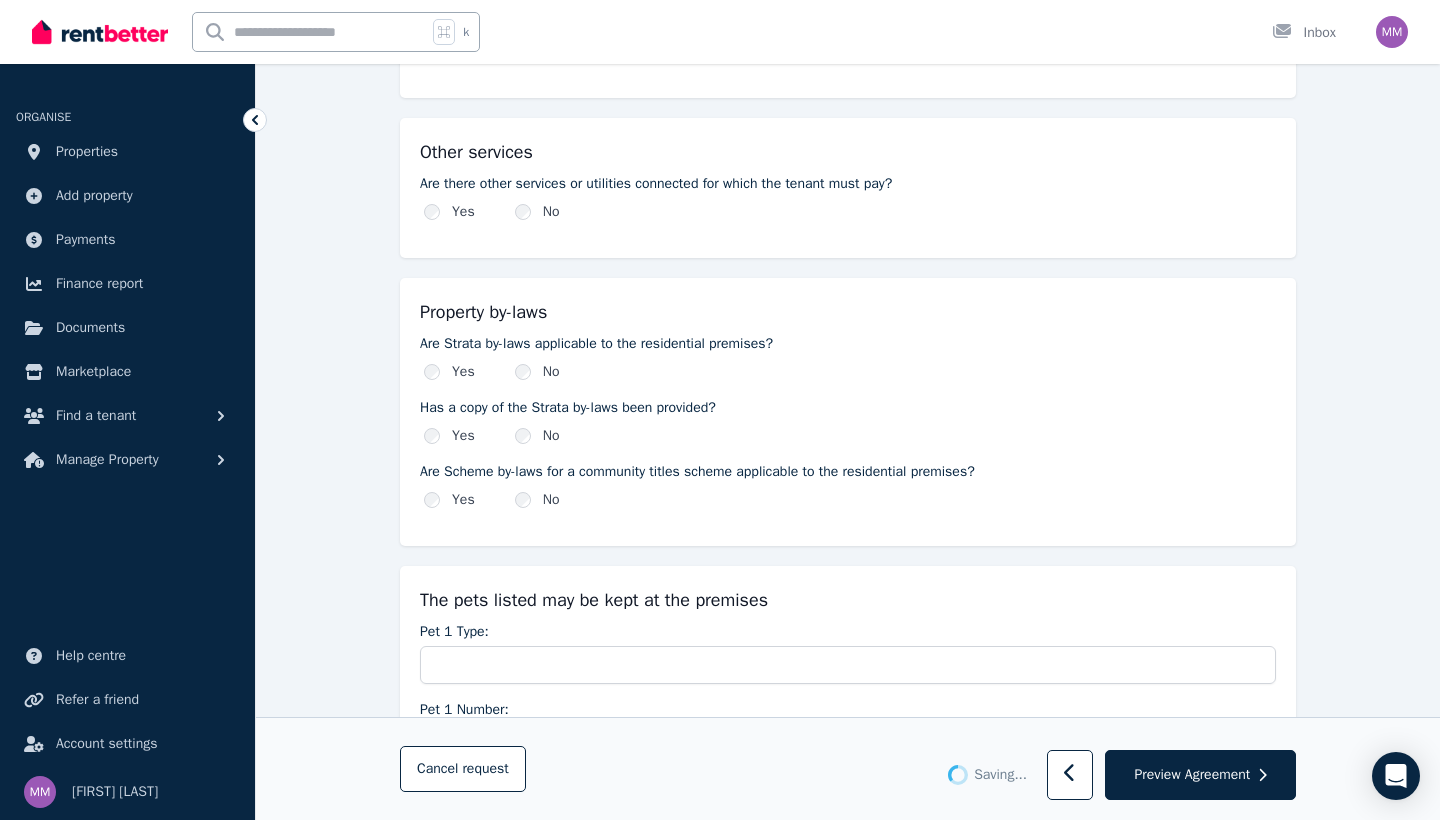 scroll, scrollTop: 2093, scrollLeft: 0, axis: vertical 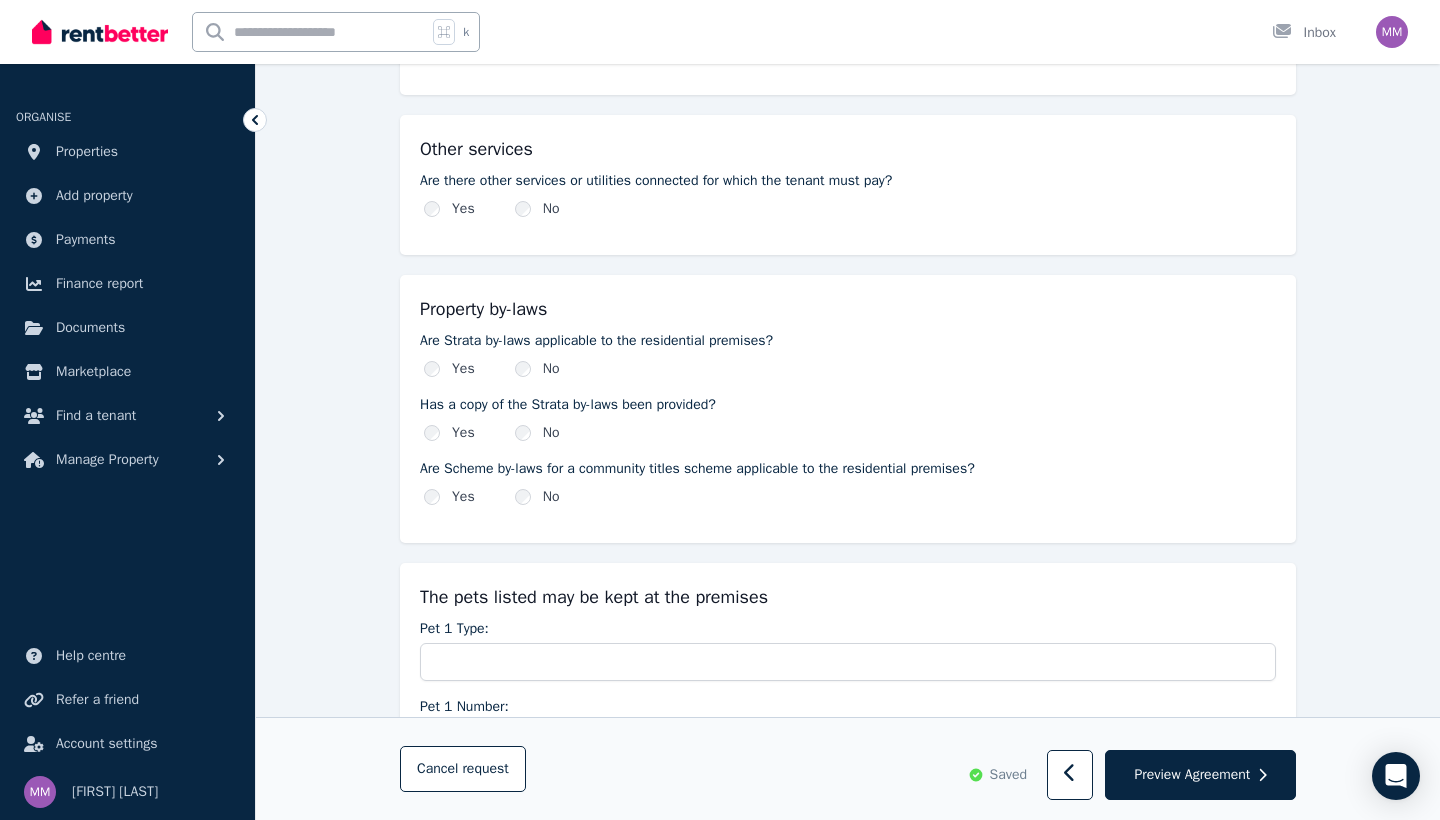 click on "Yes" at bounding box center [449, 433] 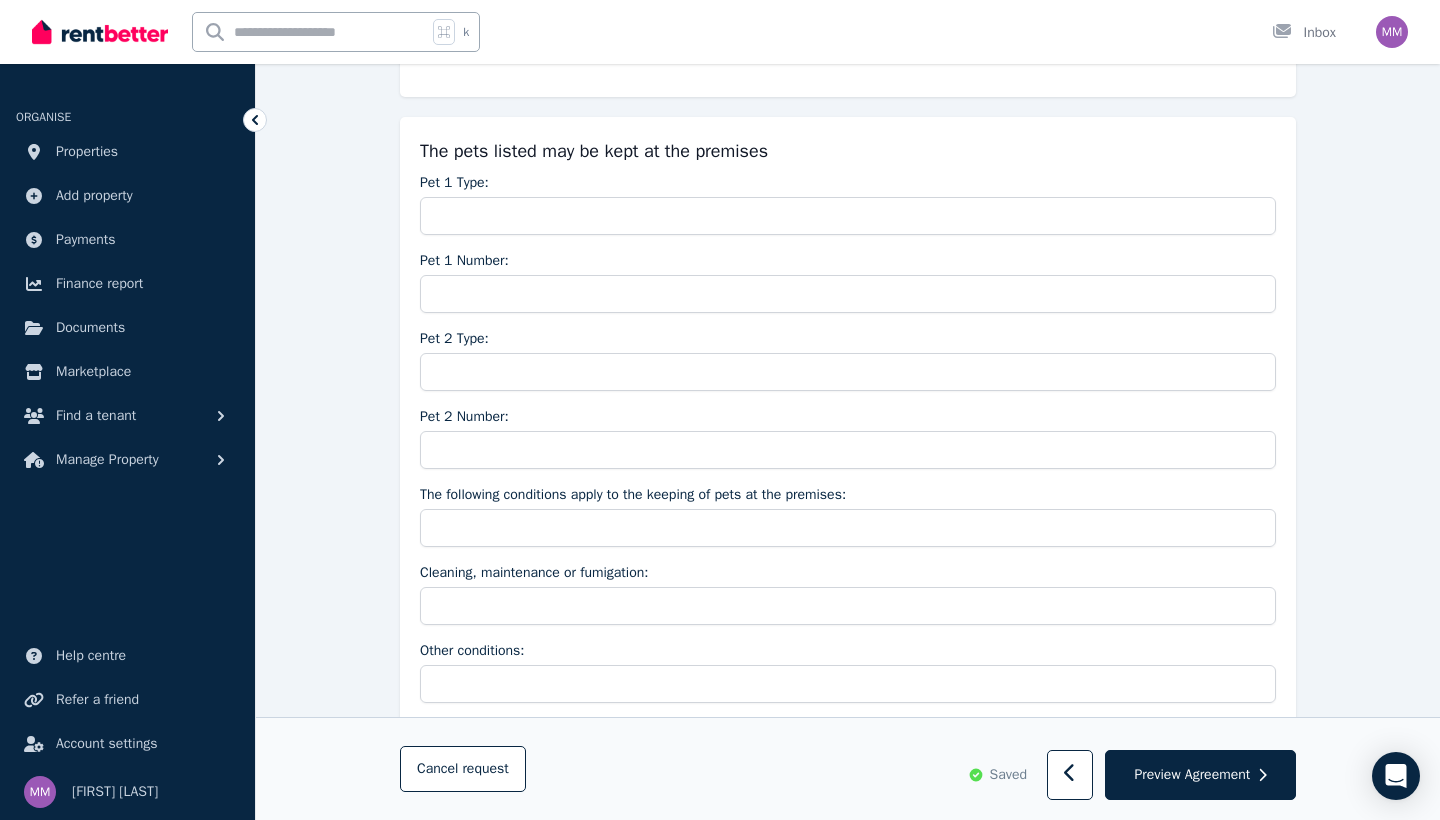 scroll, scrollTop: 2548, scrollLeft: 0, axis: vertical 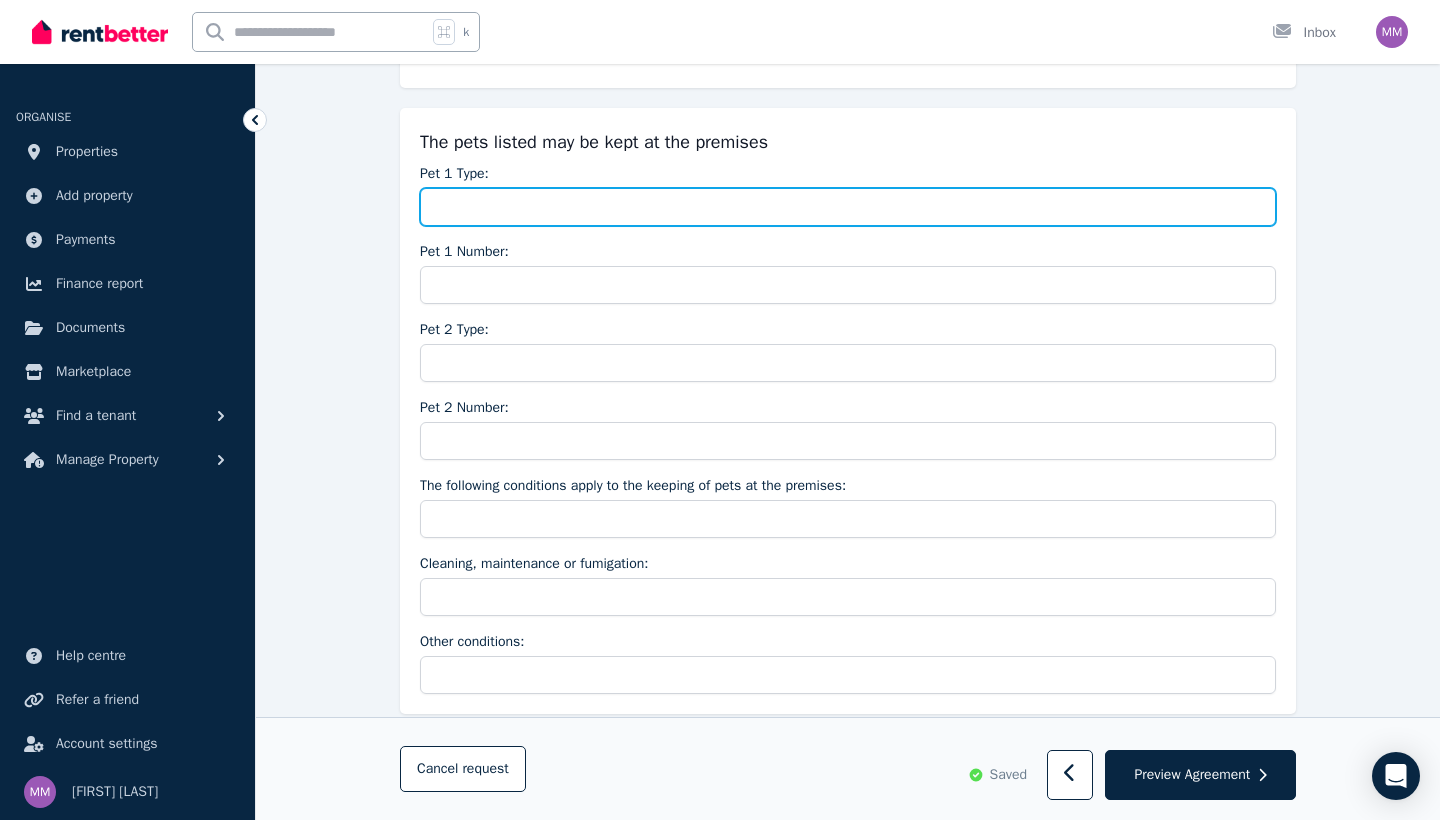 click on "Pet 1 Type:" at bounding box center (848, 207) 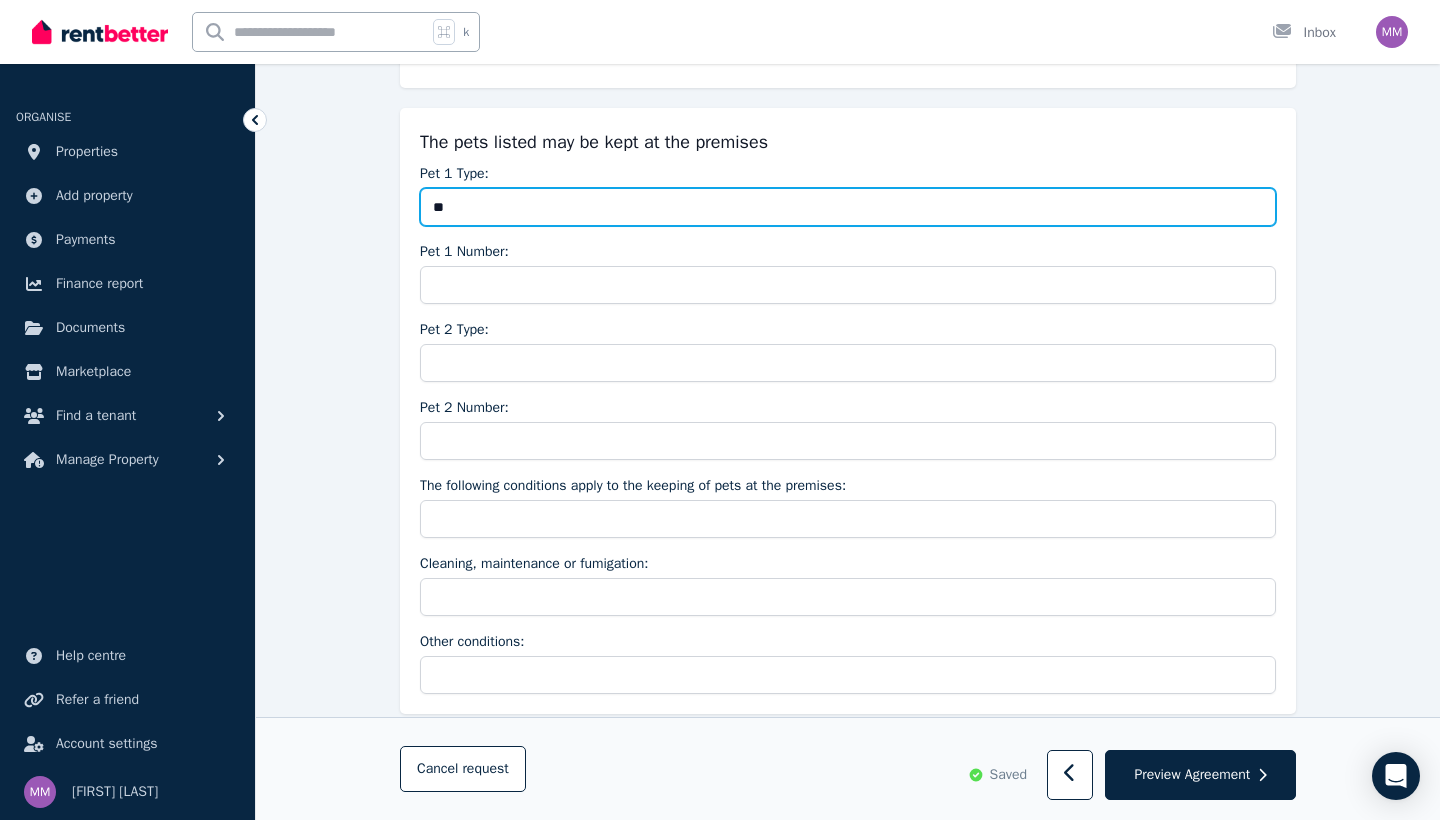 type on "*" 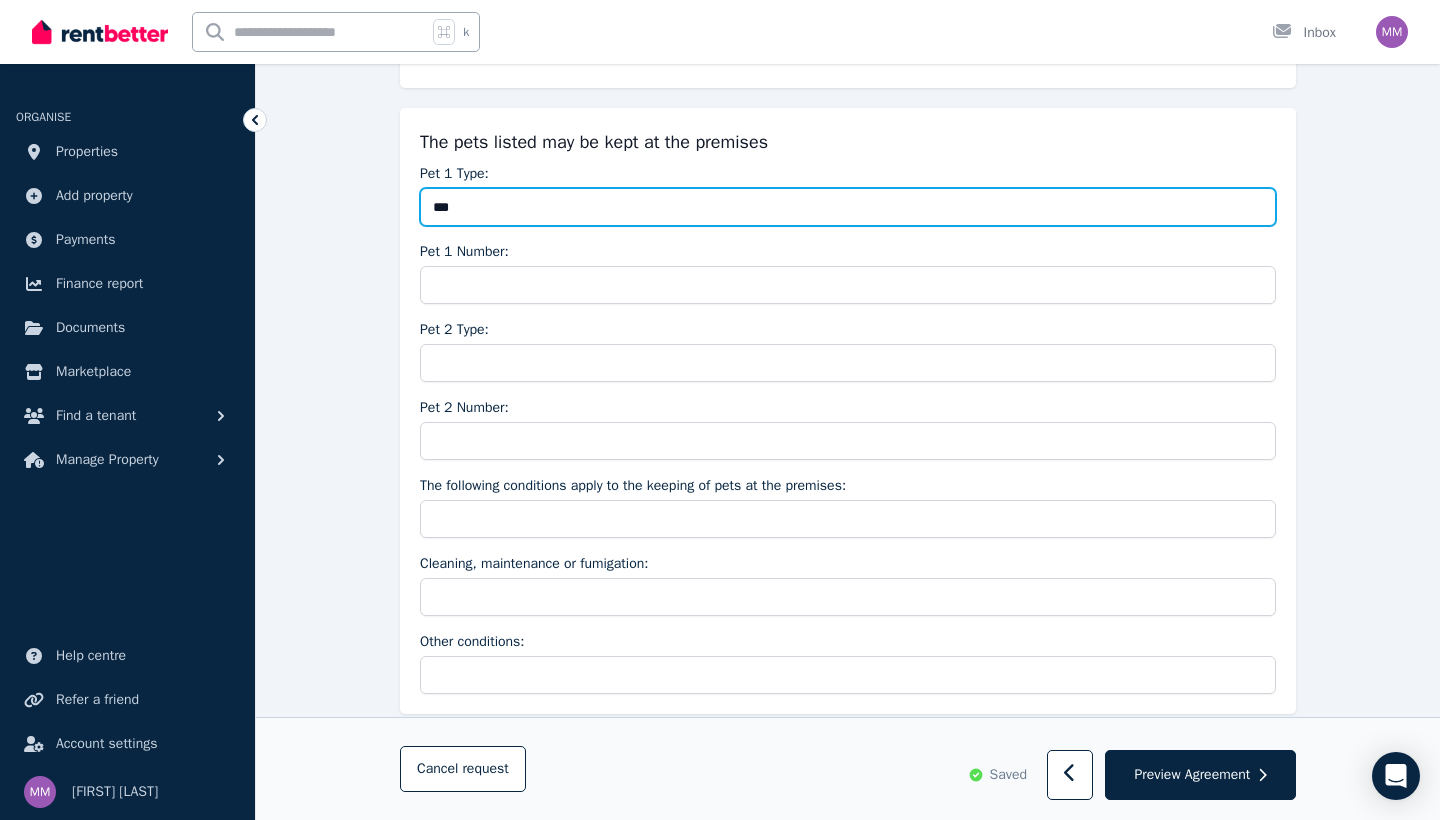 type on "***" 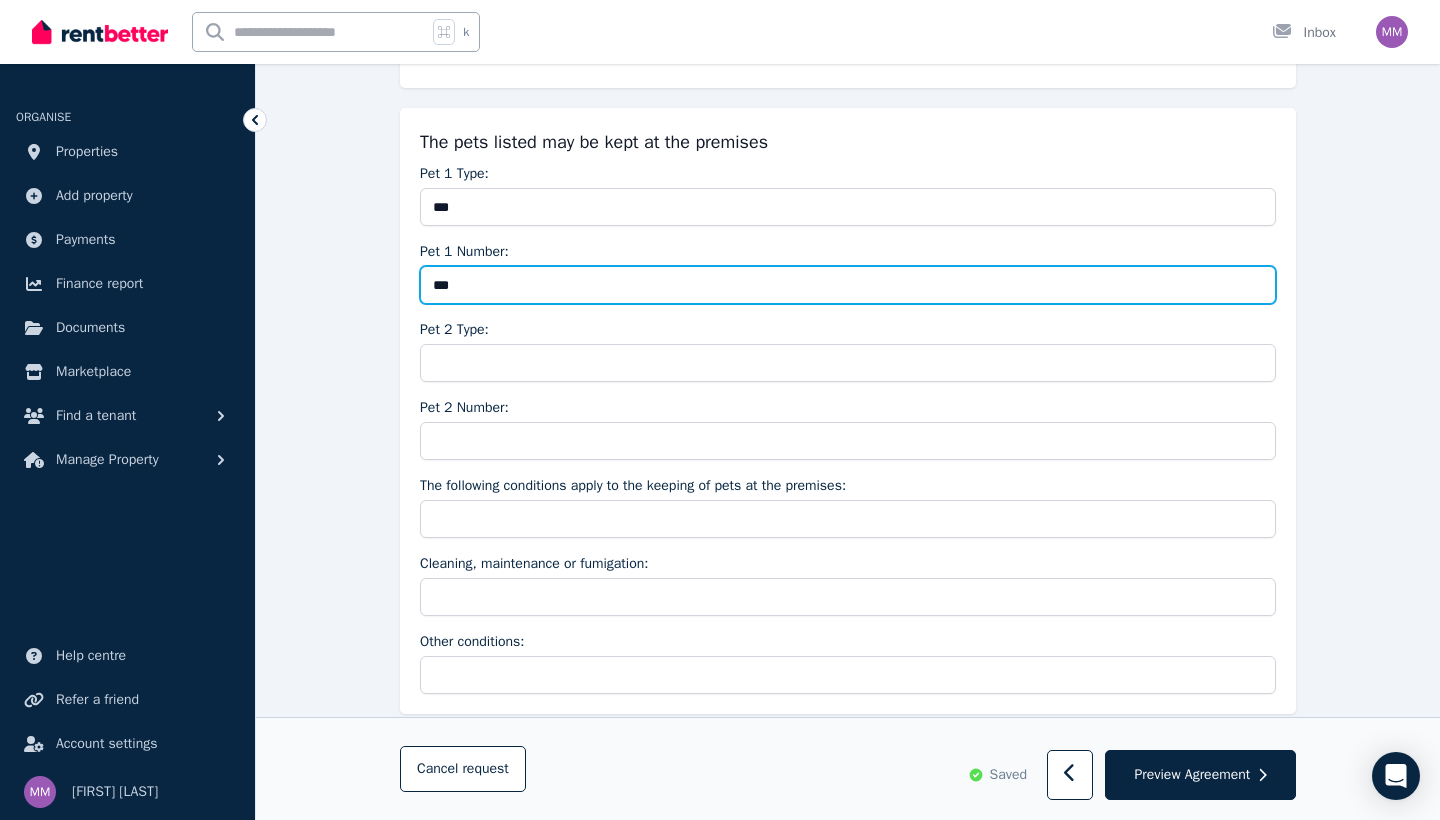 type on "***" 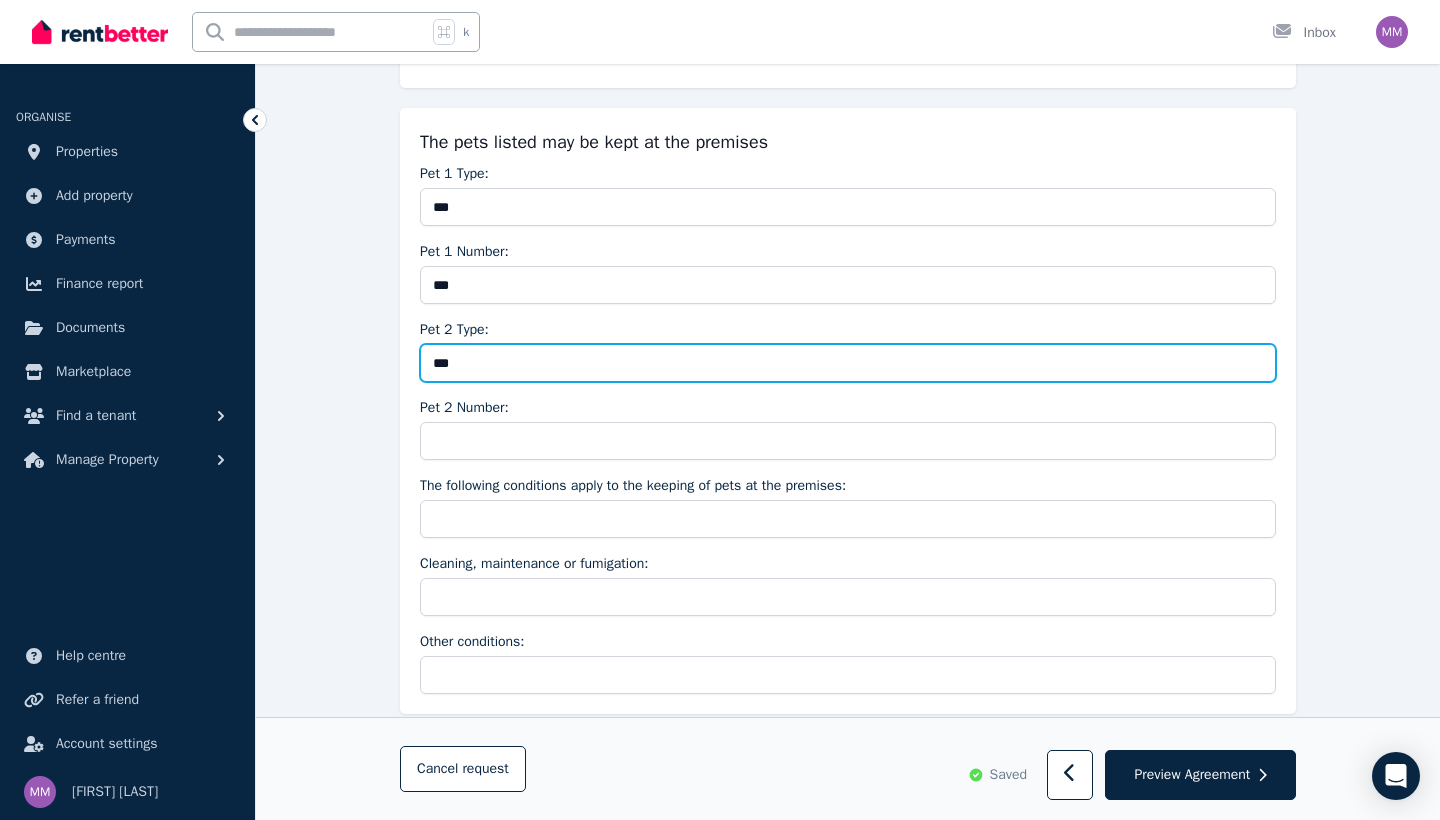 type on "***" 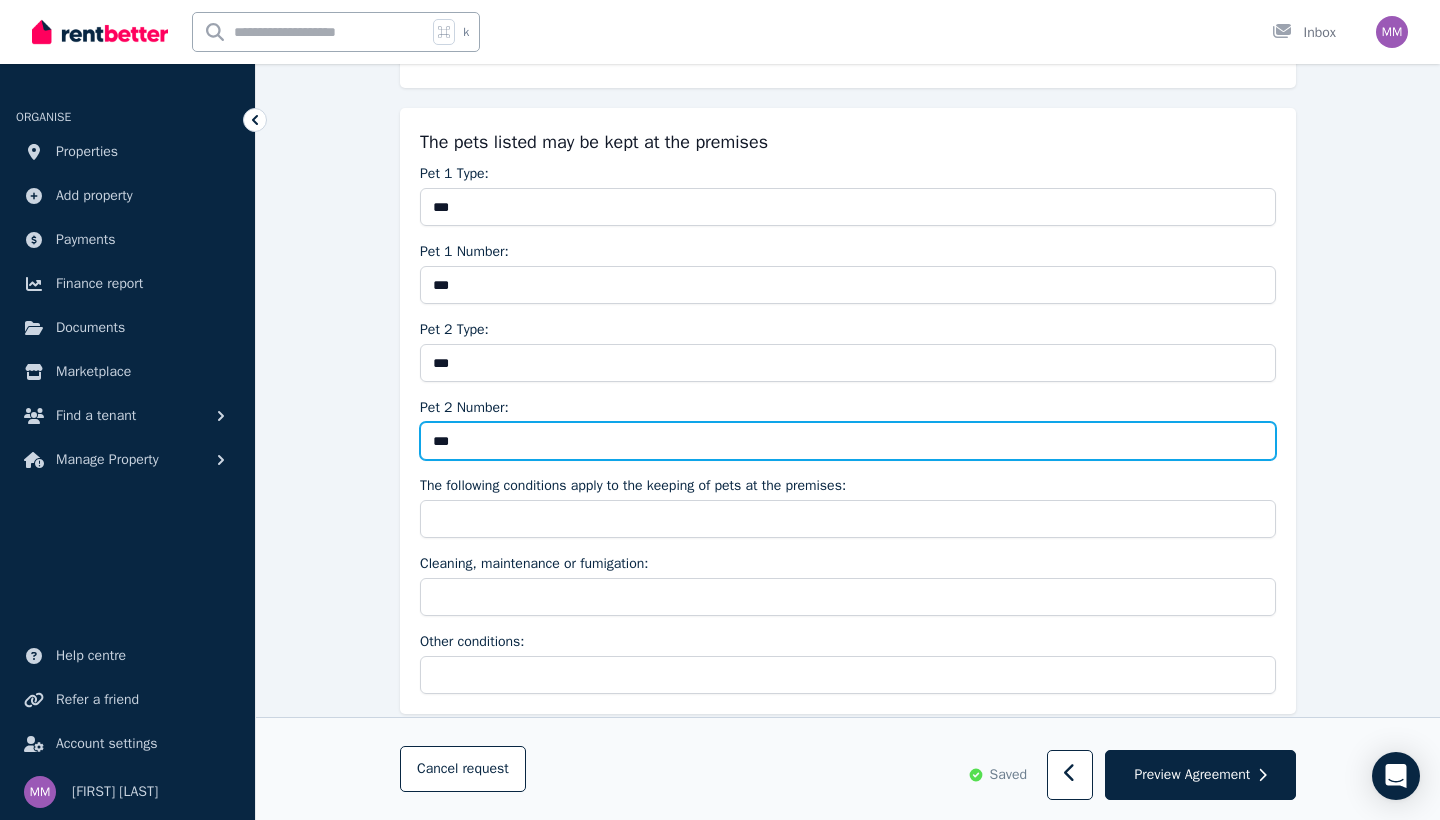 type on "***" 